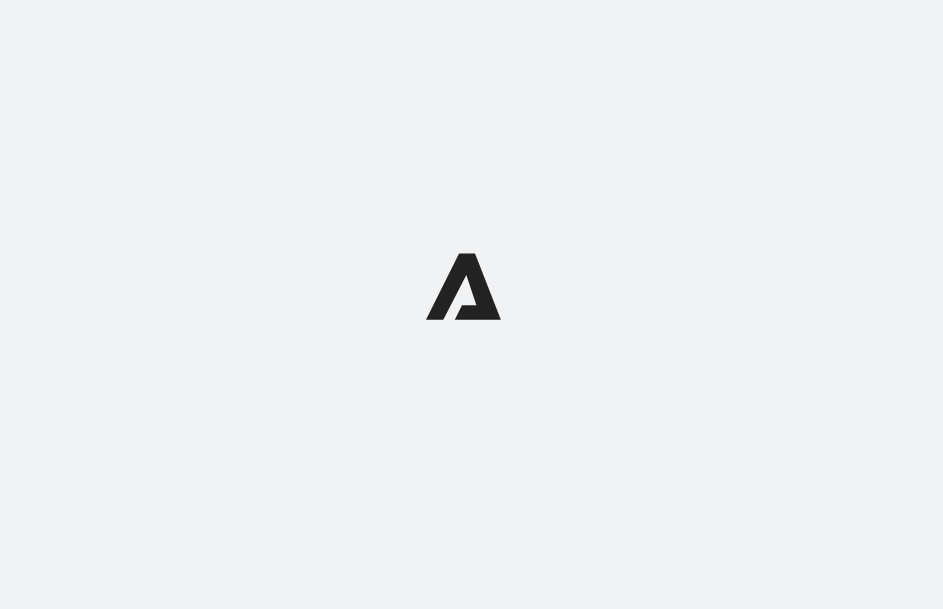 scroll, scrollTop: 0, scrollLeft: 0, axis: both 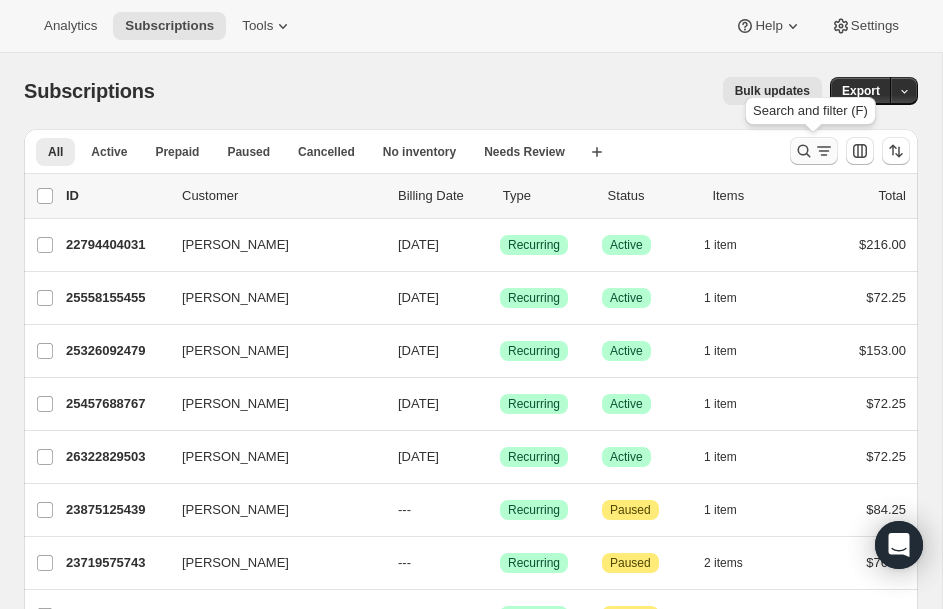 click 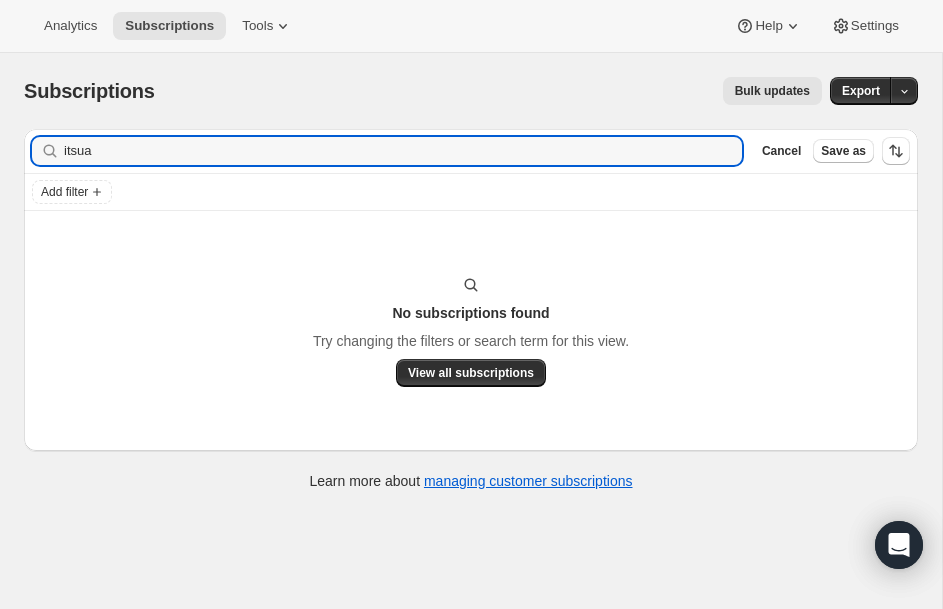 drag, startPoint x: 130, startPoint y: 152, endPoint x: -95, endPoint y: 146, distance: 225.07999 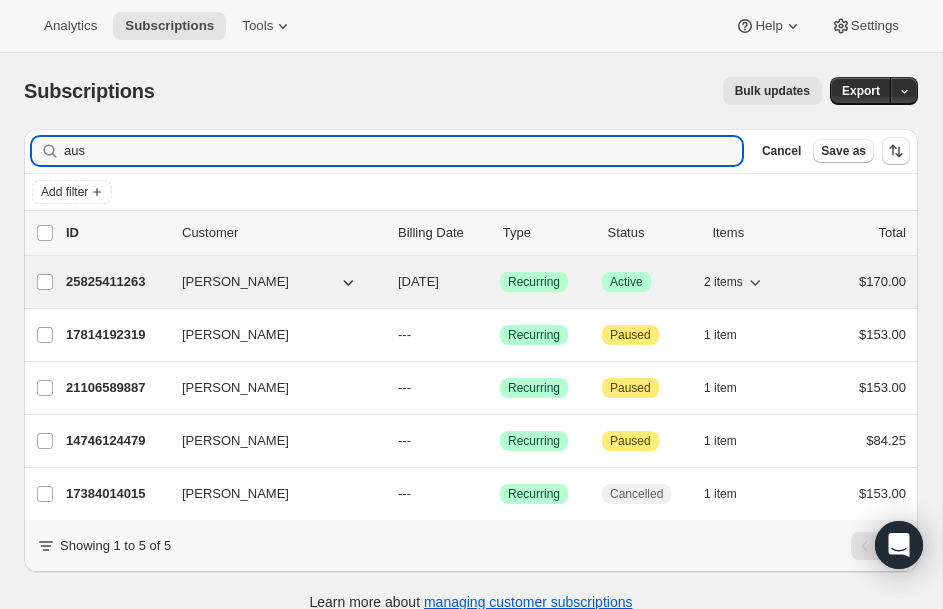 type on "aus" 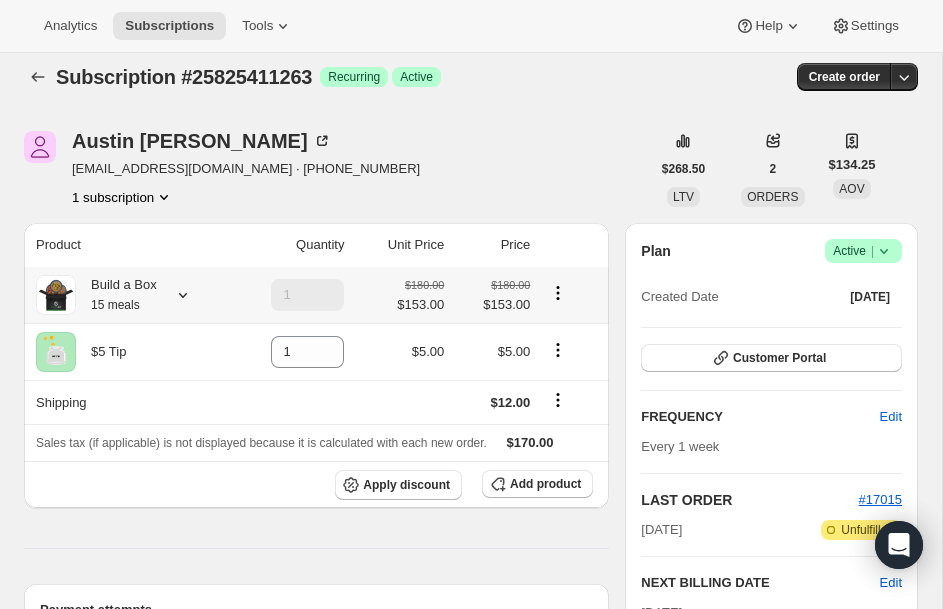 scroll, scrollTop: 0, scrollLeft: 0, axis: both 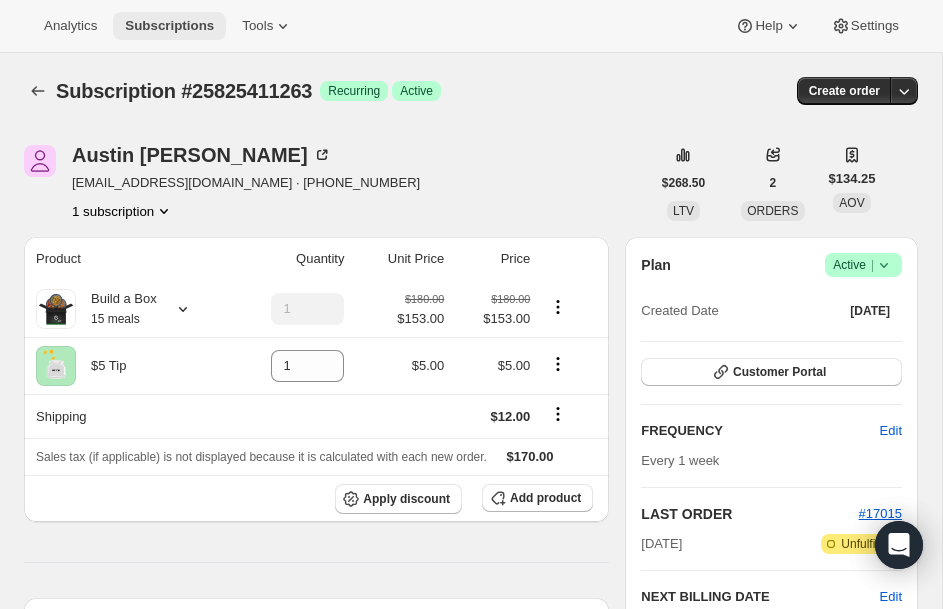 click on "Subscriptions" at bounding box center [169, 26] 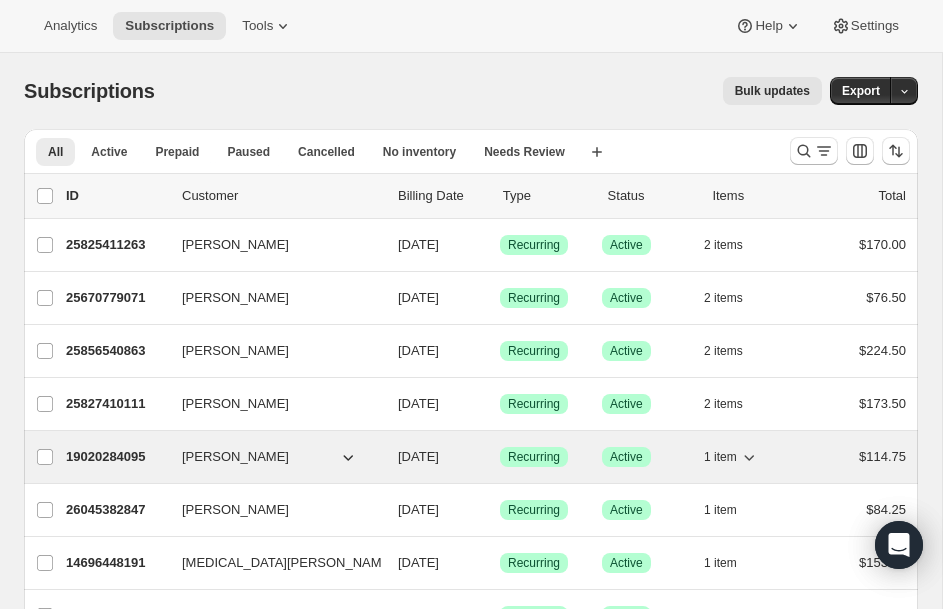 type 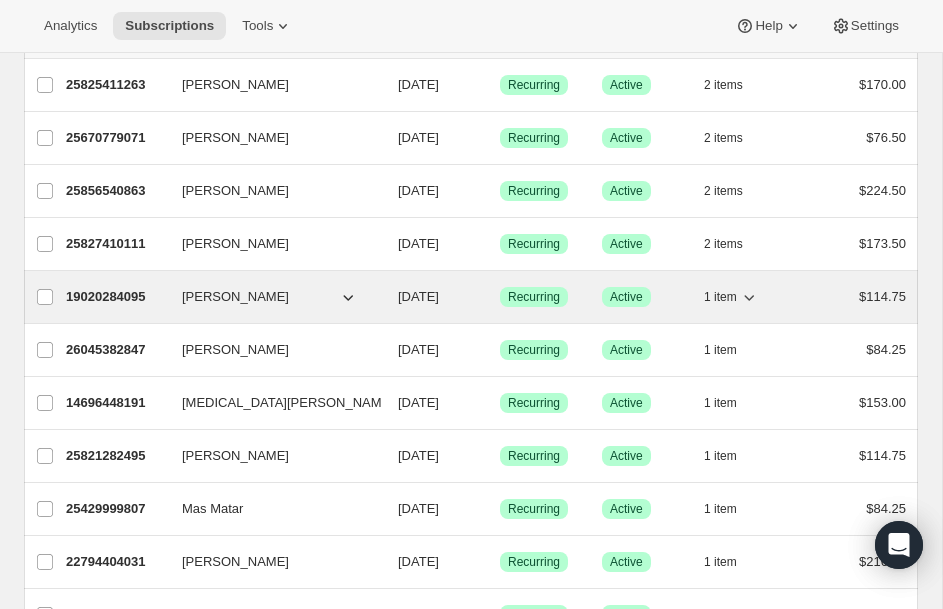 scroll, scrollTop: 120, scrollLeft: 0, axis: vertical 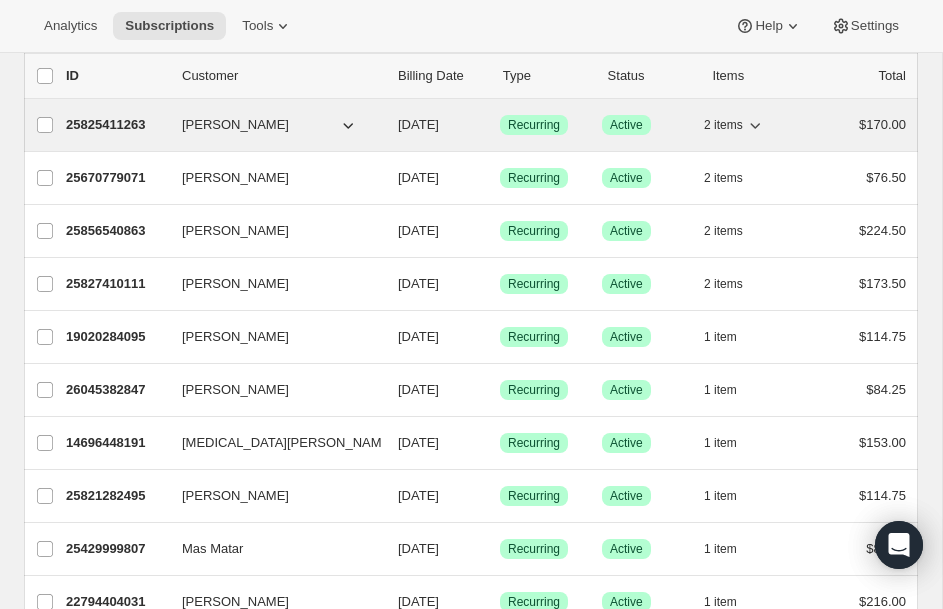 click on "25825411263" at bounding box center [116, 125] 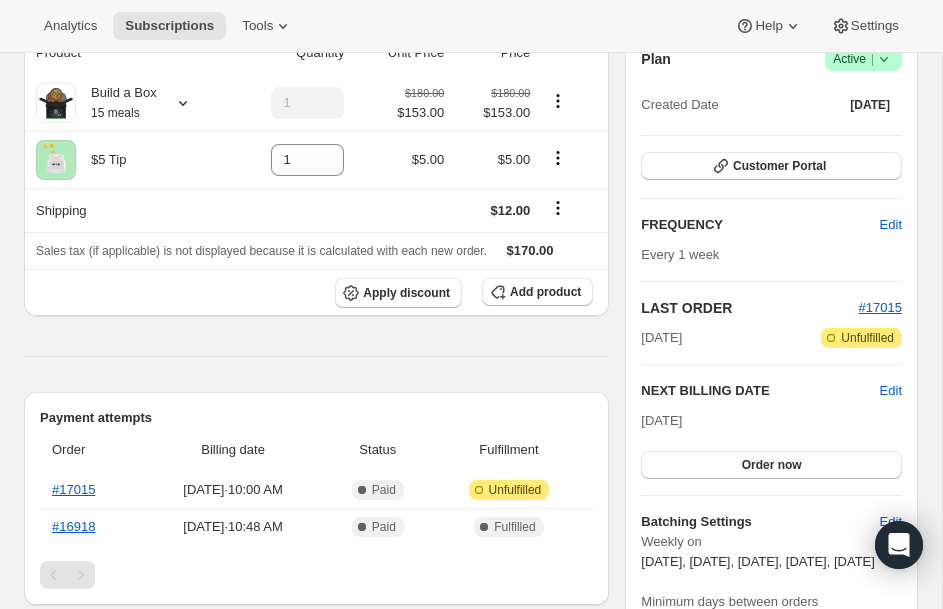 scroll, scrollTop: 240, scrollLeft: 0, axis: vertical 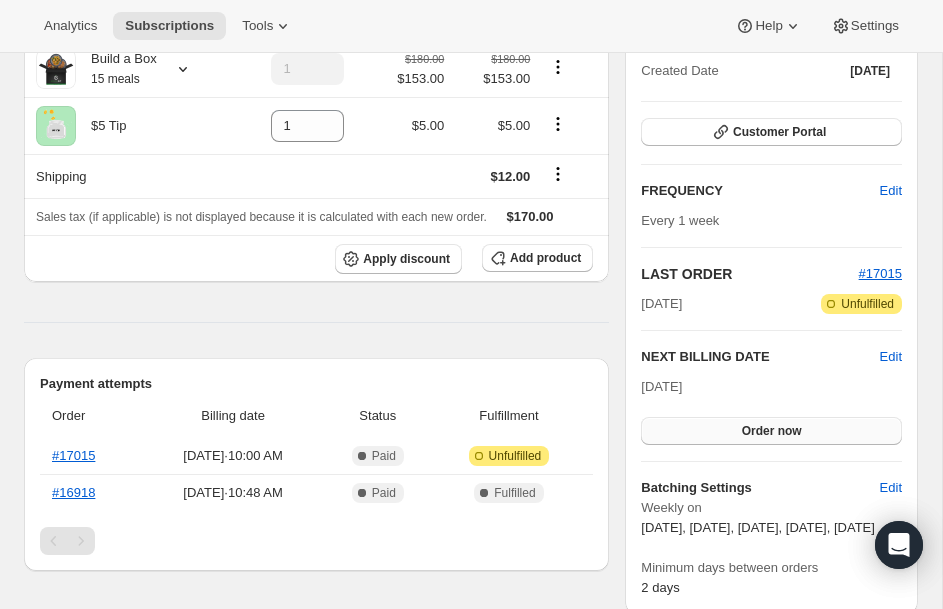 click on "Order now" at bounding box center [771, 431] 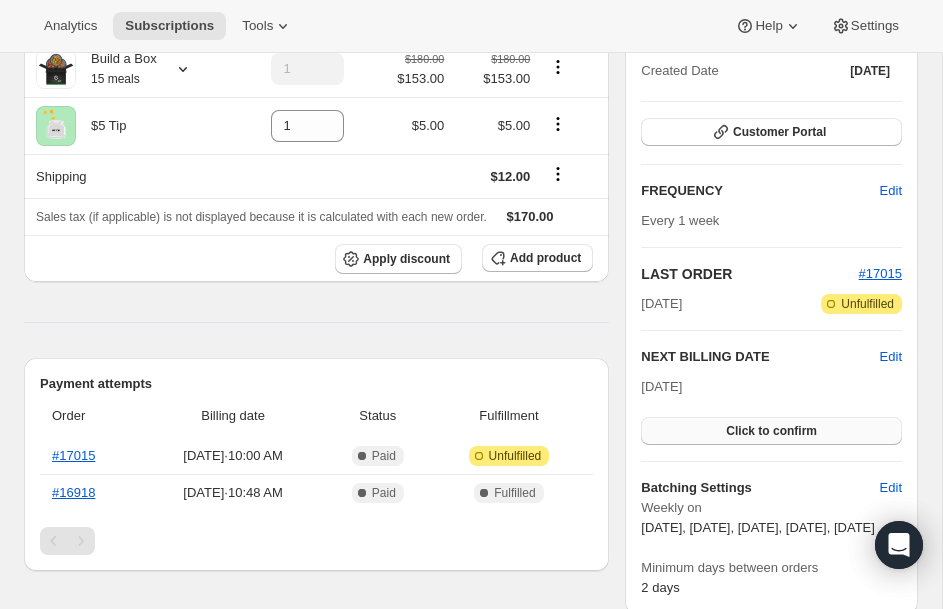 click on "Click to confirm" at bounding box center [771, 431] 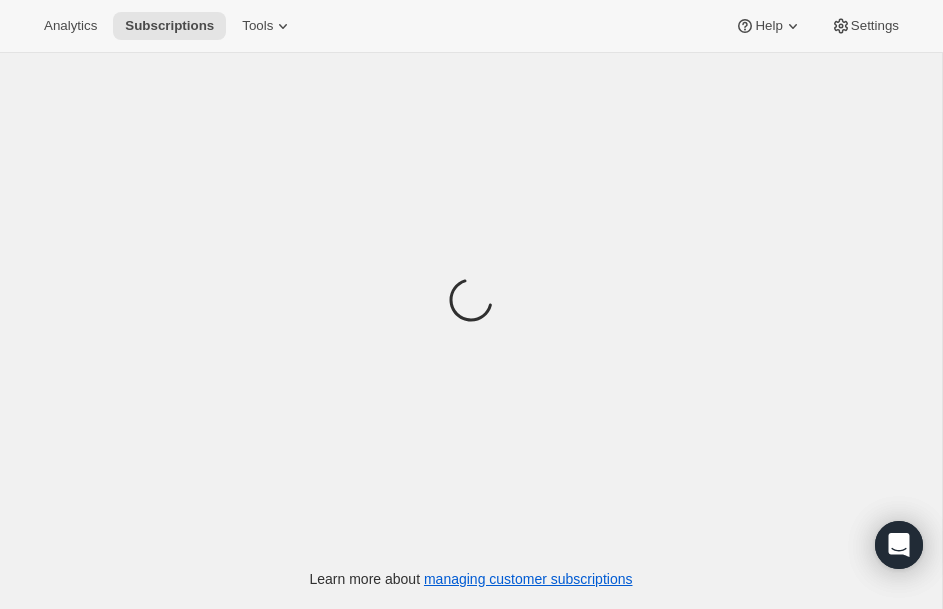 scroll, scrollTop: 0, scrollLeft: 0, axis: both 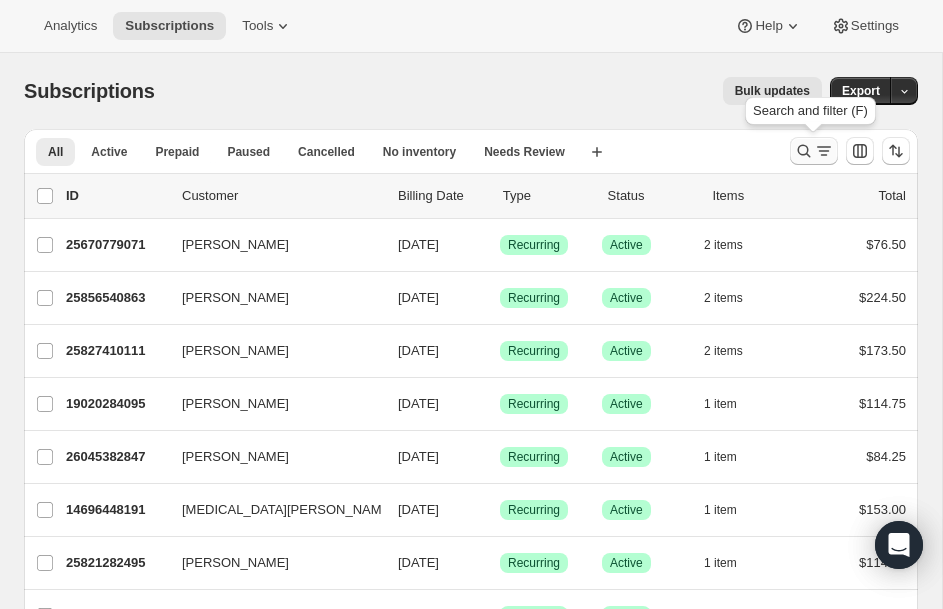 click 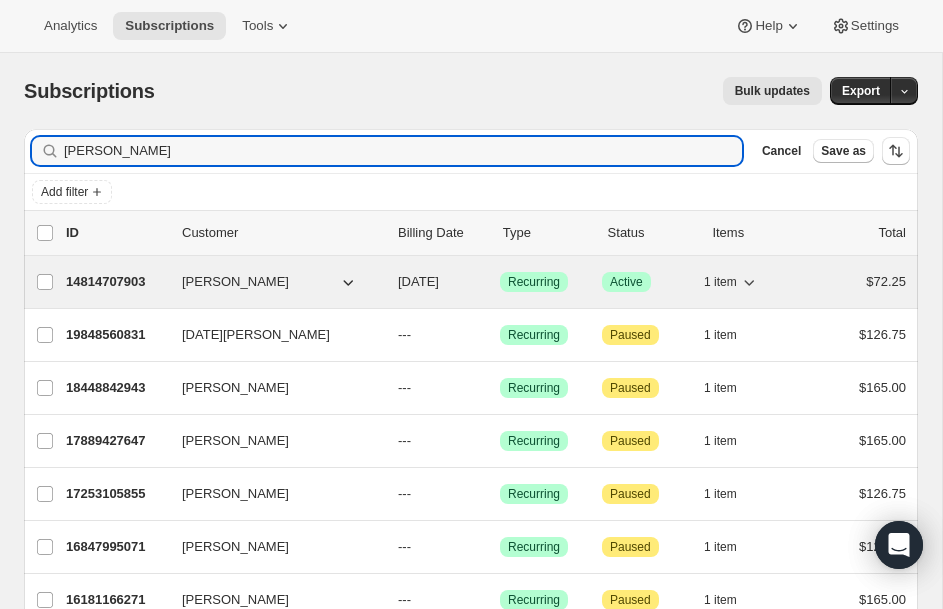 type on "thom" 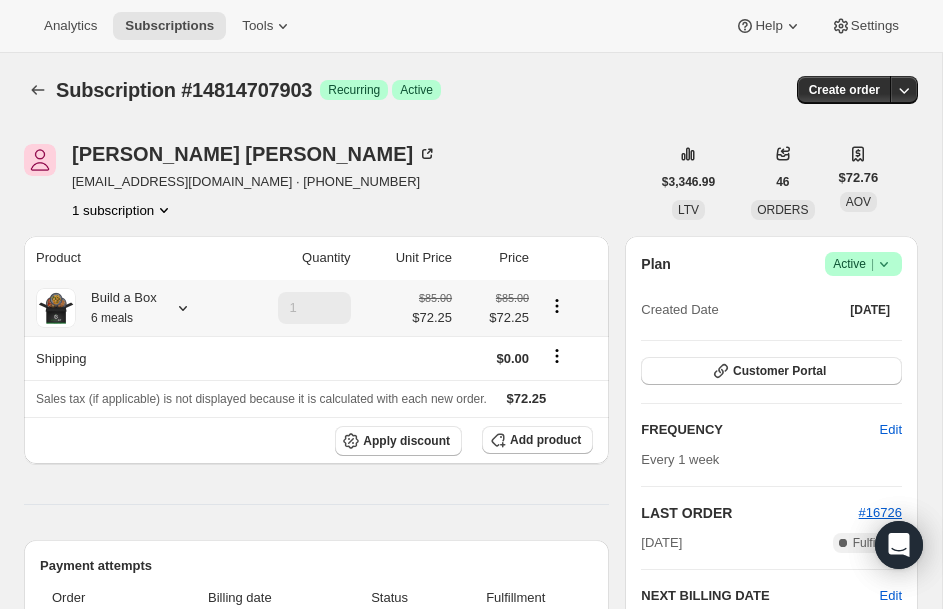 scroll, scrollTop: 0, scrollLeft: 0, axis: both 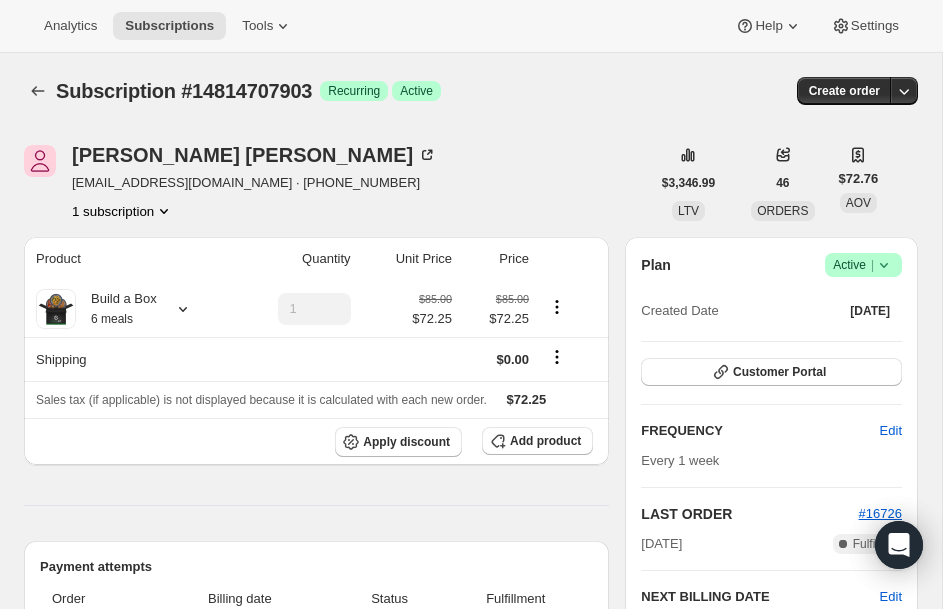 click on "Analytics Subscriptions Tools Help Settings" at bounding box center [471, 26] 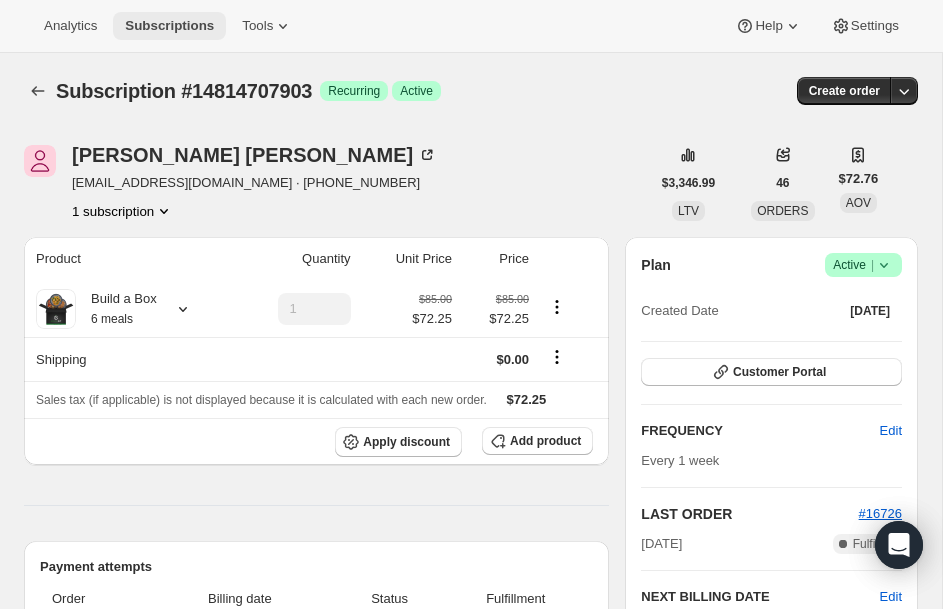 click on "Subscriptions" at bounding box center [169, 26] 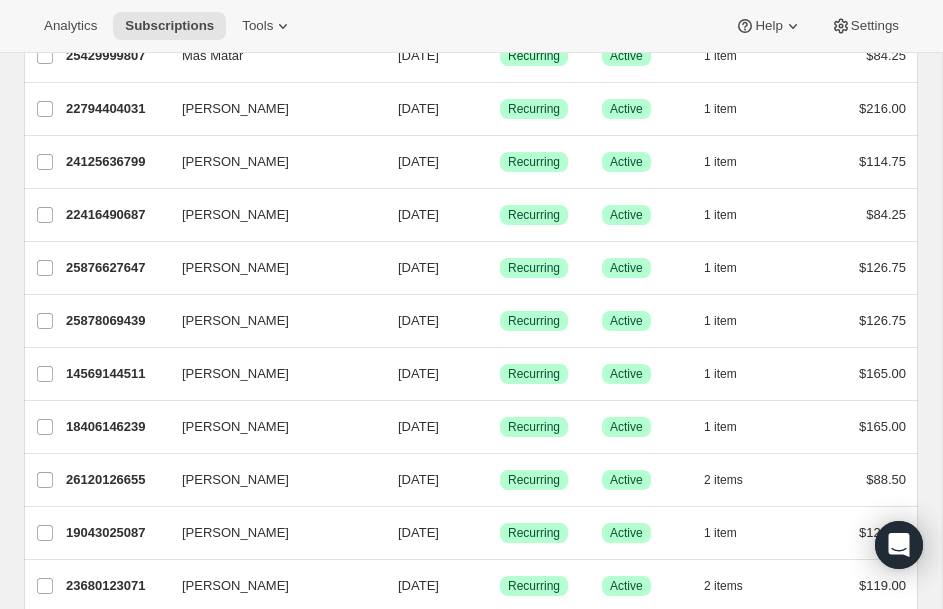 scroll, scrollTop: 600, scrollLeft: 0, axis: vertical 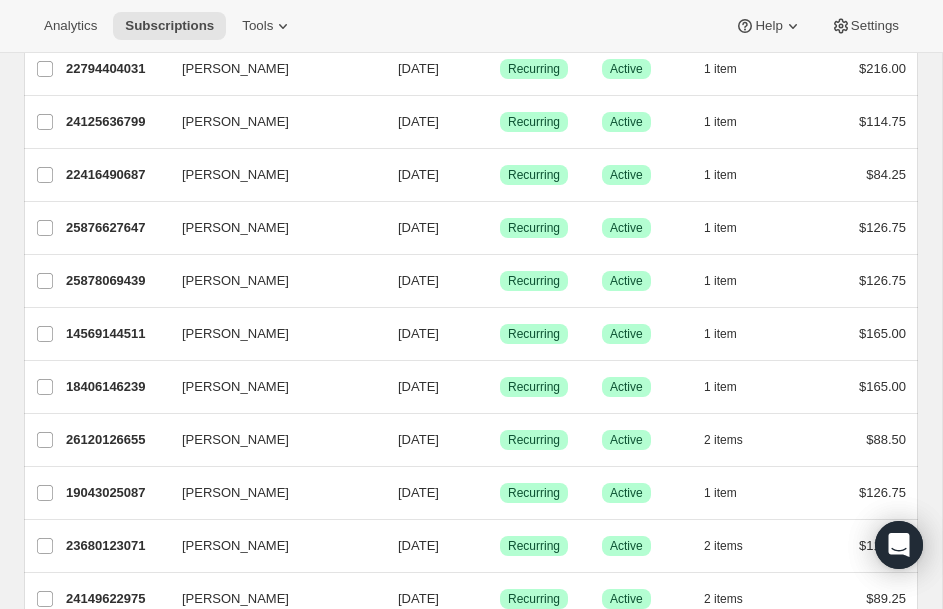 click on "Analytics Subscriptions Tools Help Settings" at bounding box center [471, 26] 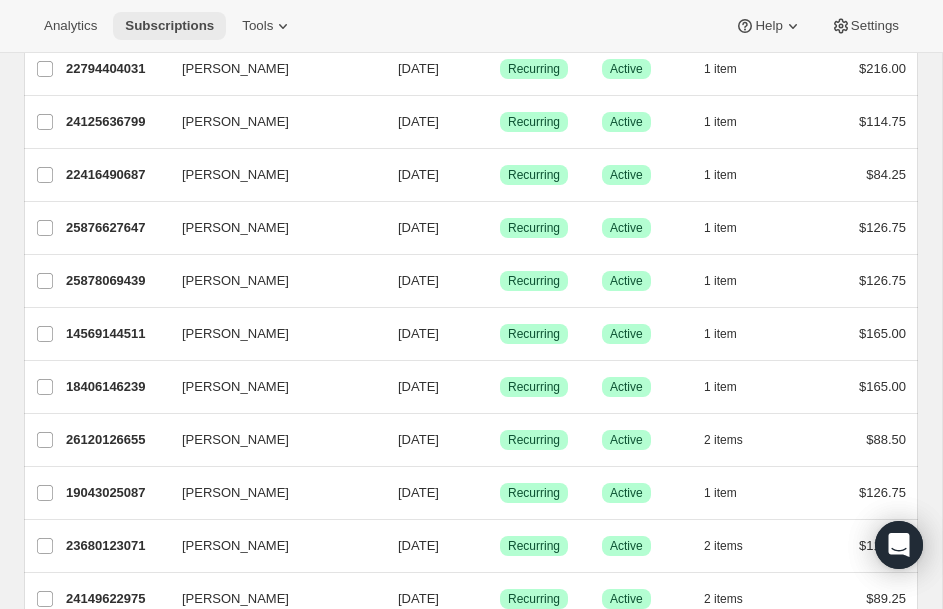 click on "Subscriptions" at bounding box center [169, 26] 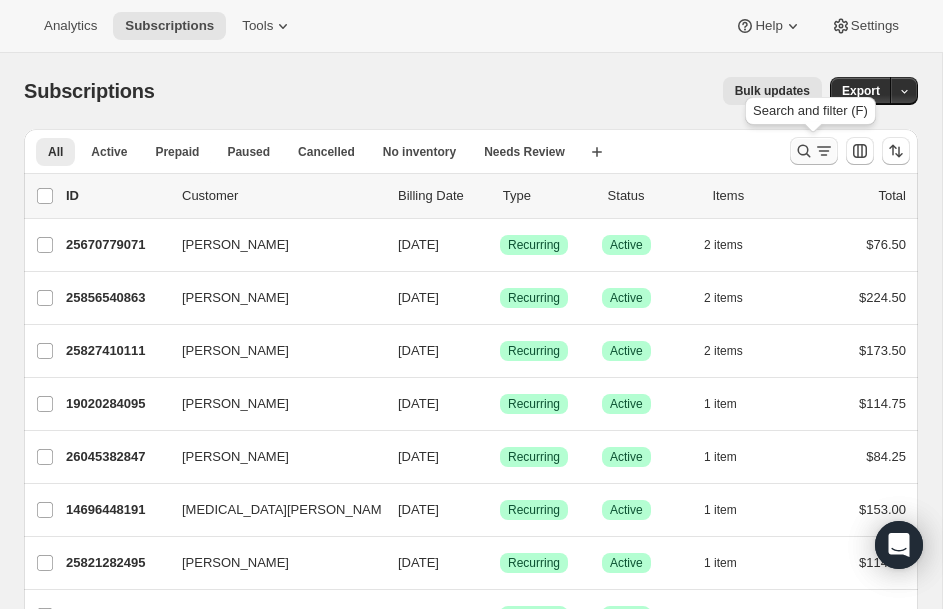 click 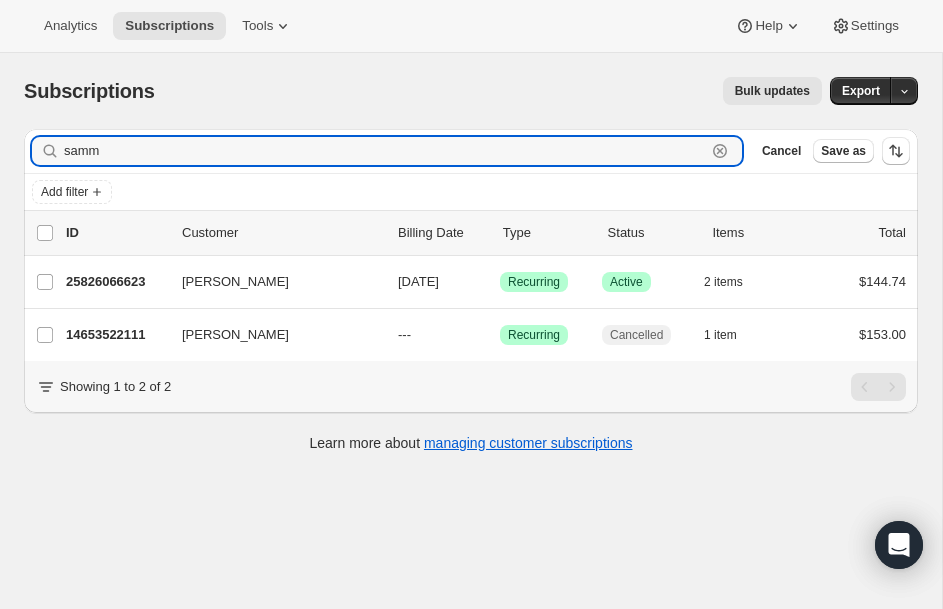 drag, startPoint x: 123, startPoint y: 153, endPoint x: -99, endPoint y: 136, distance: 222.64995 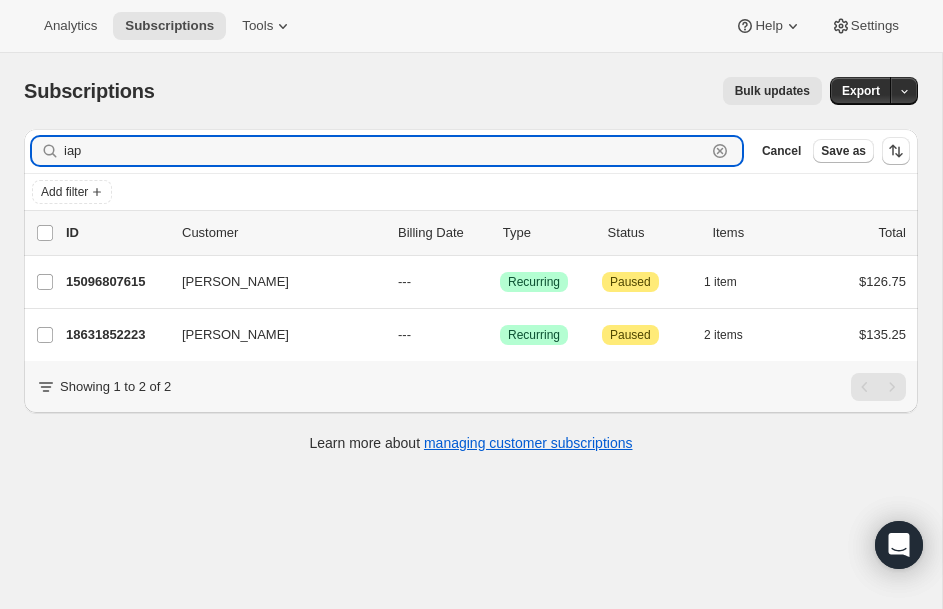 drag, startPoint x: 101, startPoint y: 159, endPoint x: -146, endPoint y: 153, distance: 247.07286 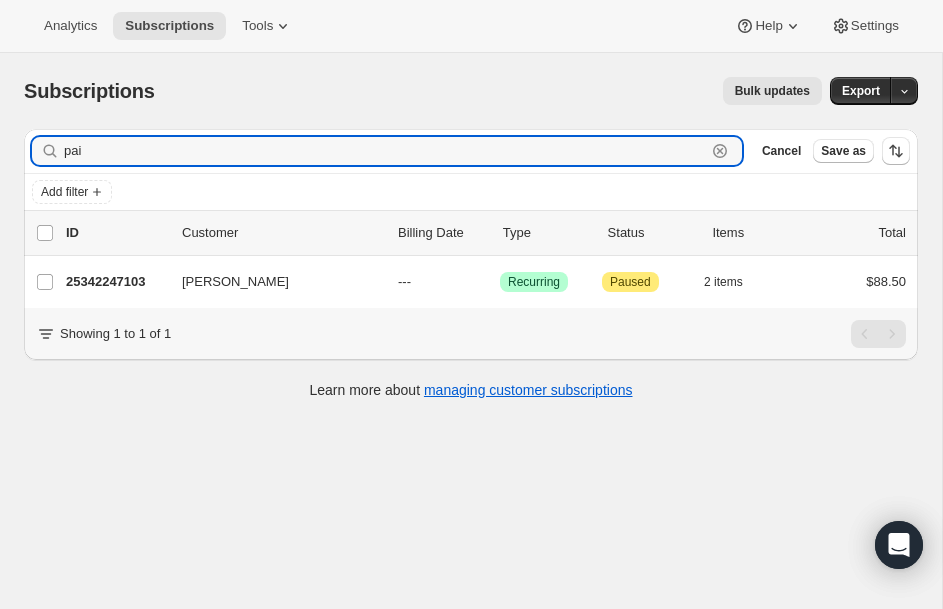 type on "pai" 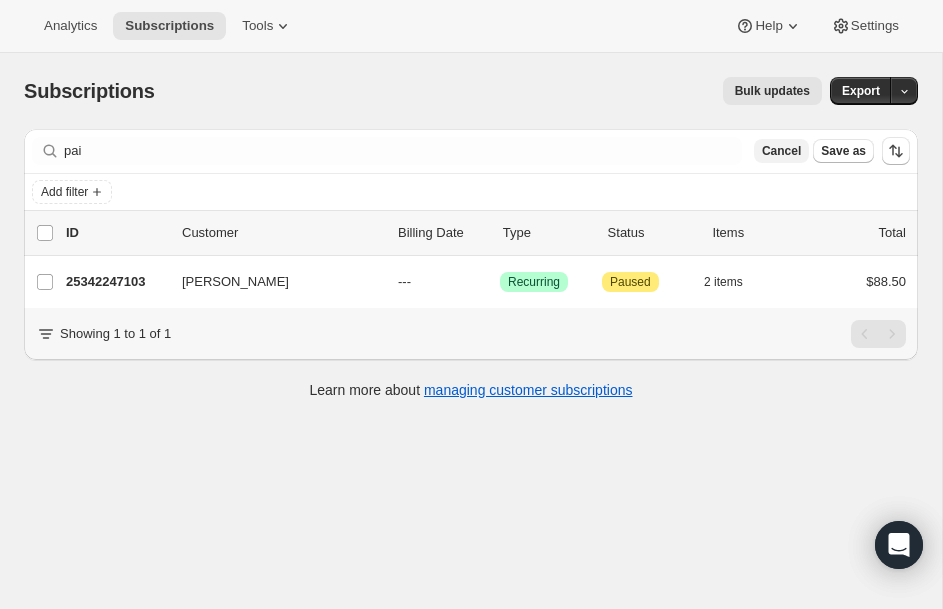click on "Cancel" at bounding box center [781, 151] 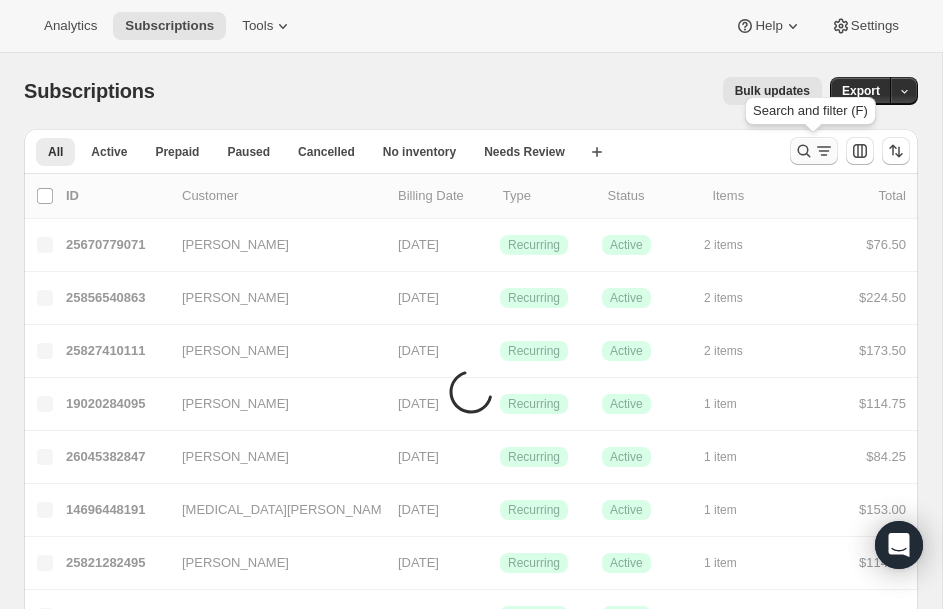 click 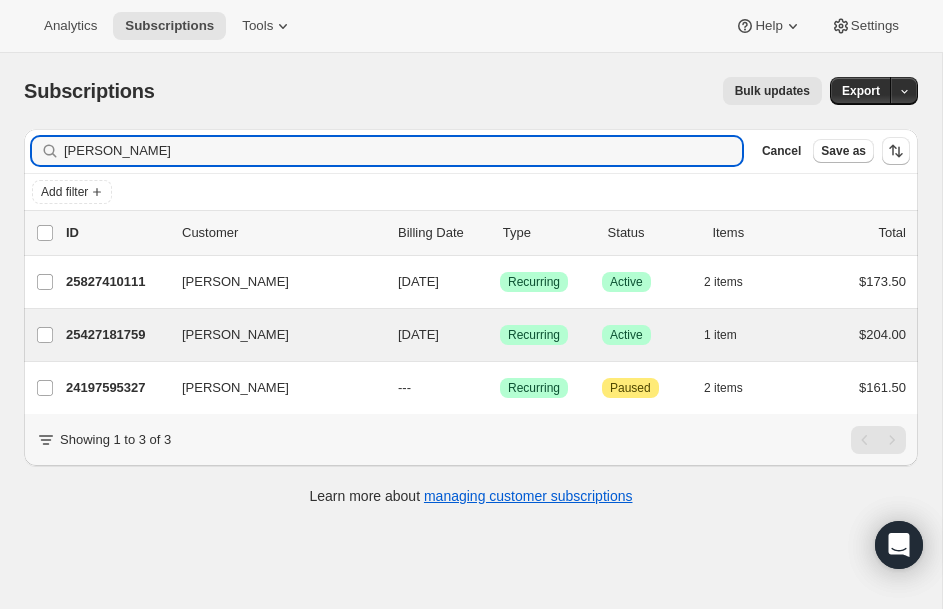 type on "hoff" 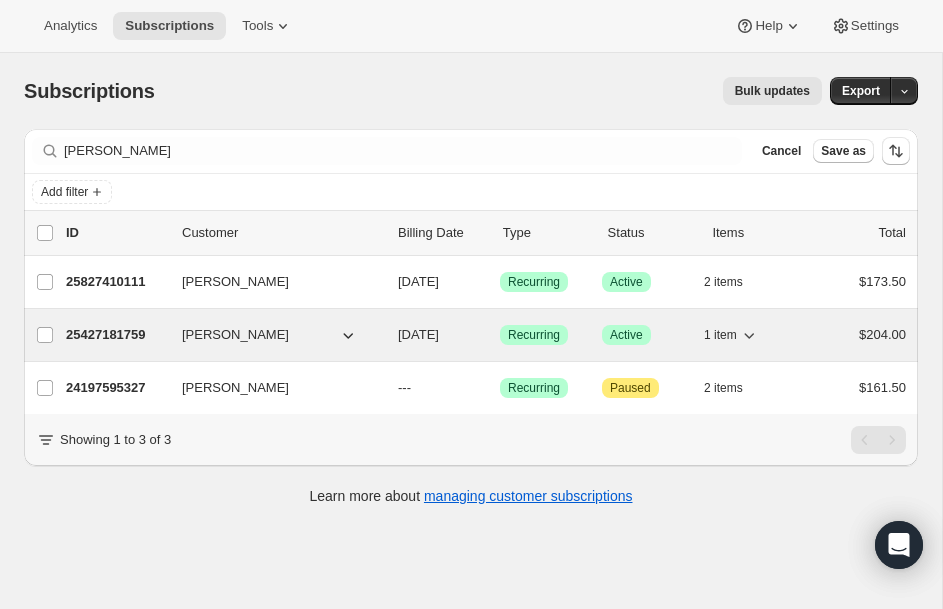 click on "25427181759" at bounding box center (116, 335) 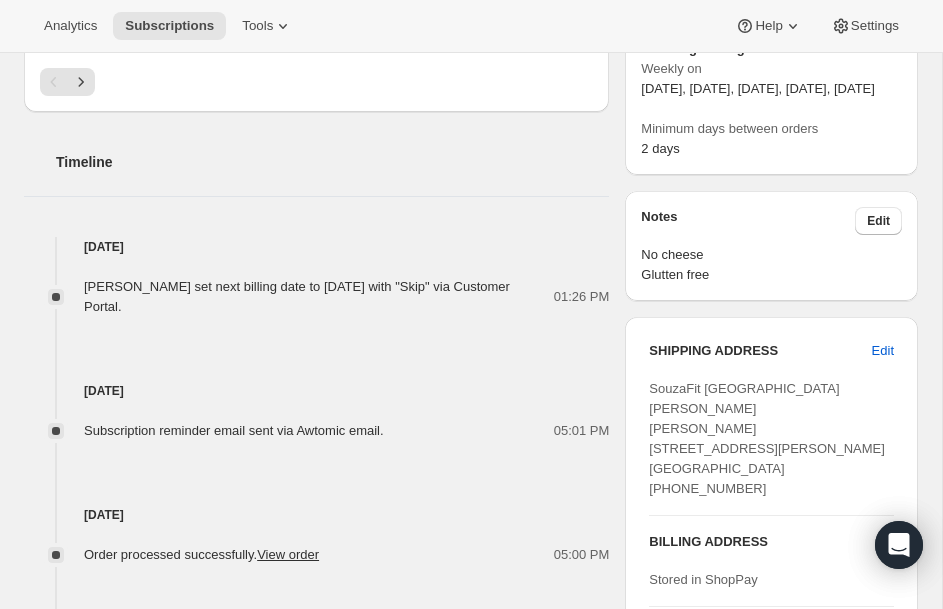 scroll, scrollTop: 680, scrollLeft: 0, axis: vertical 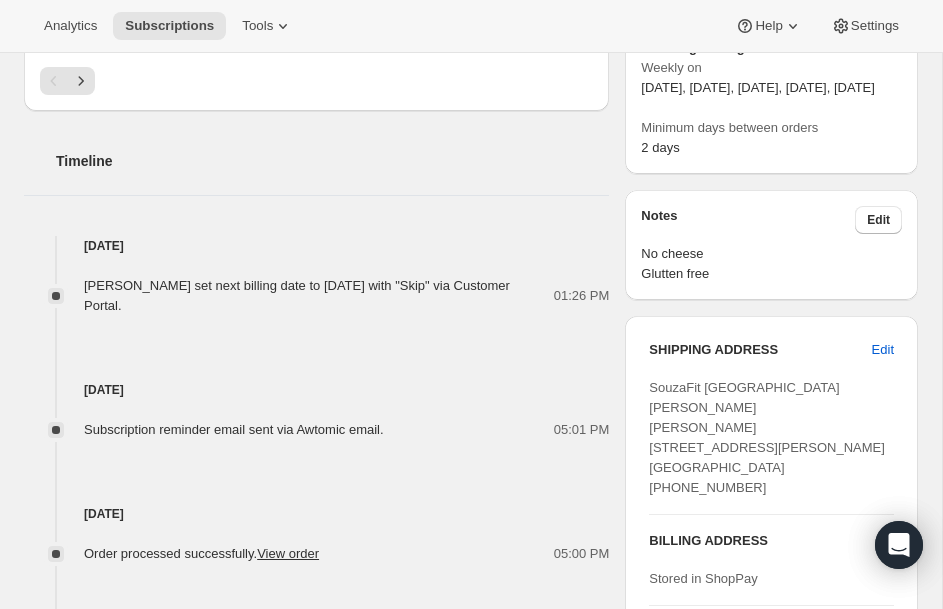 click on "Analytics Subscriptions Tools Help Settings" at bounding box center (471, 26) 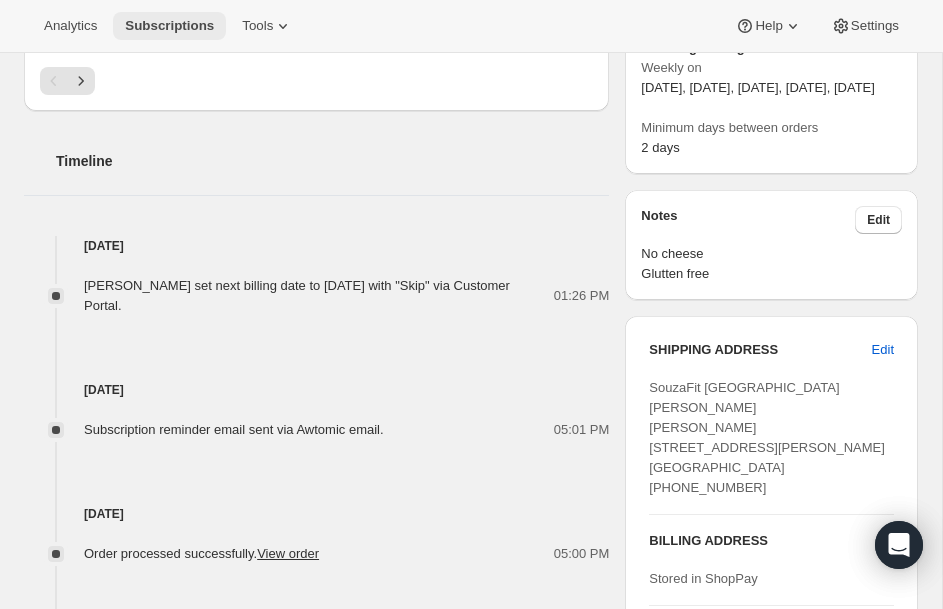 click on "Subscriptions" at bounding box center [169, 26] 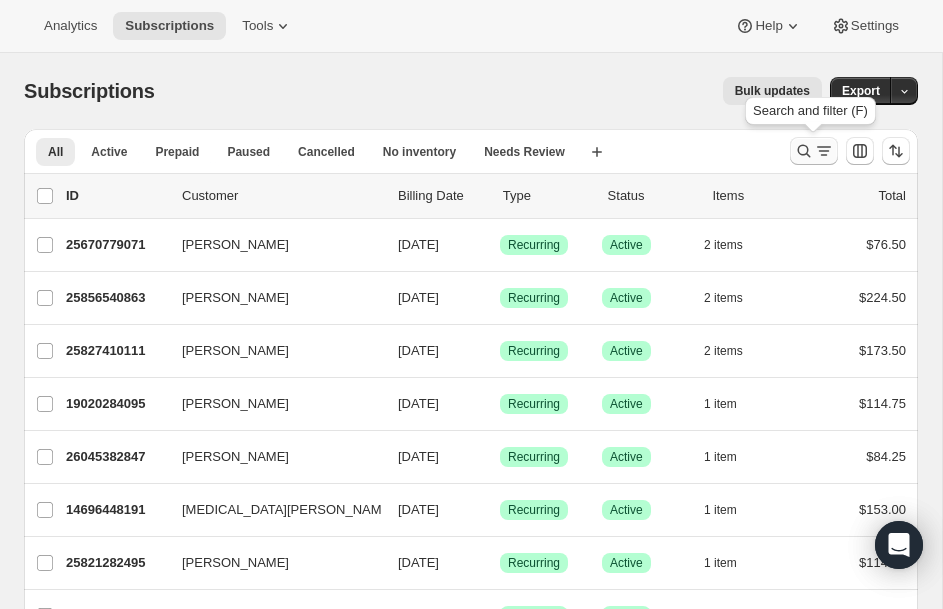click 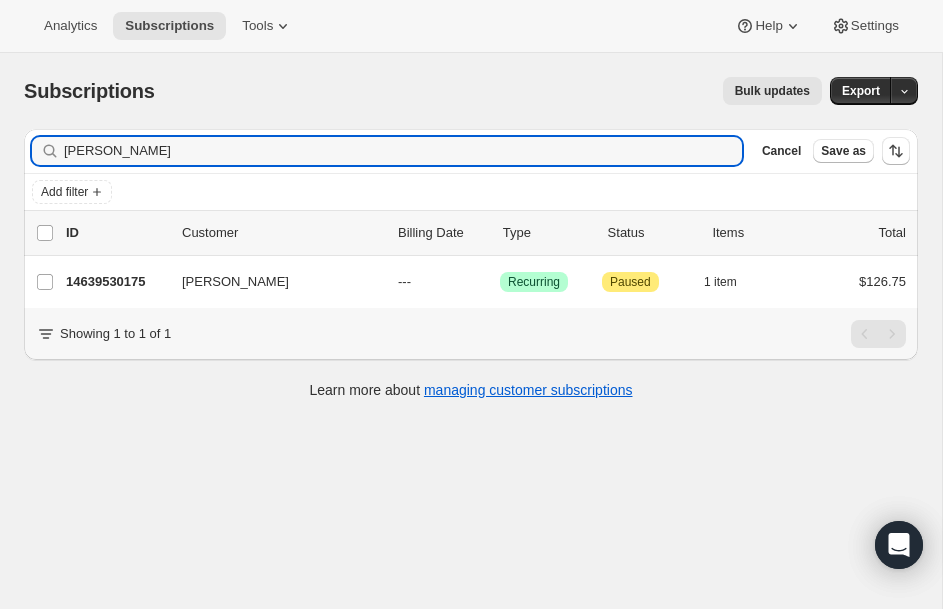 type on "james" 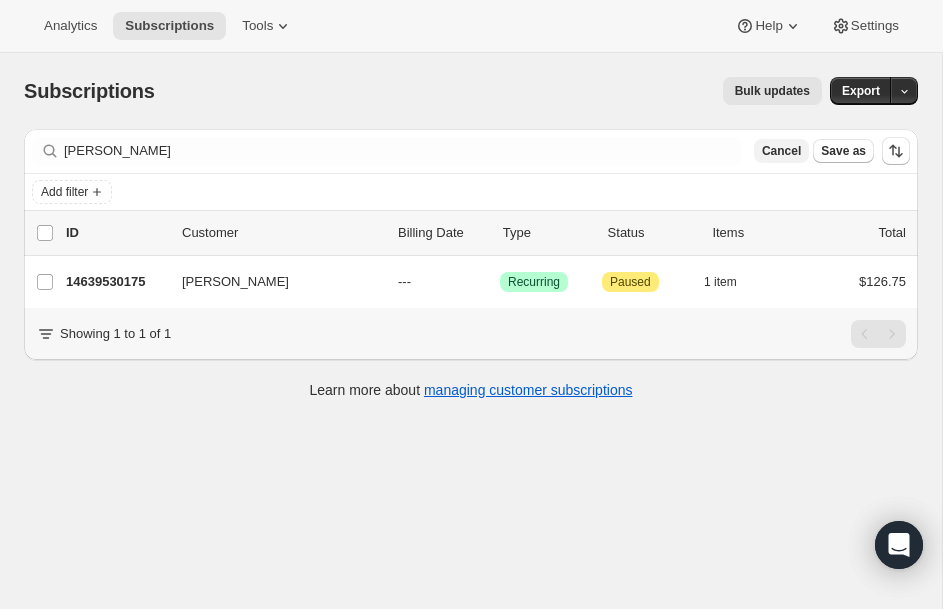 click on "Cancel" at bounding box center (781, 151) 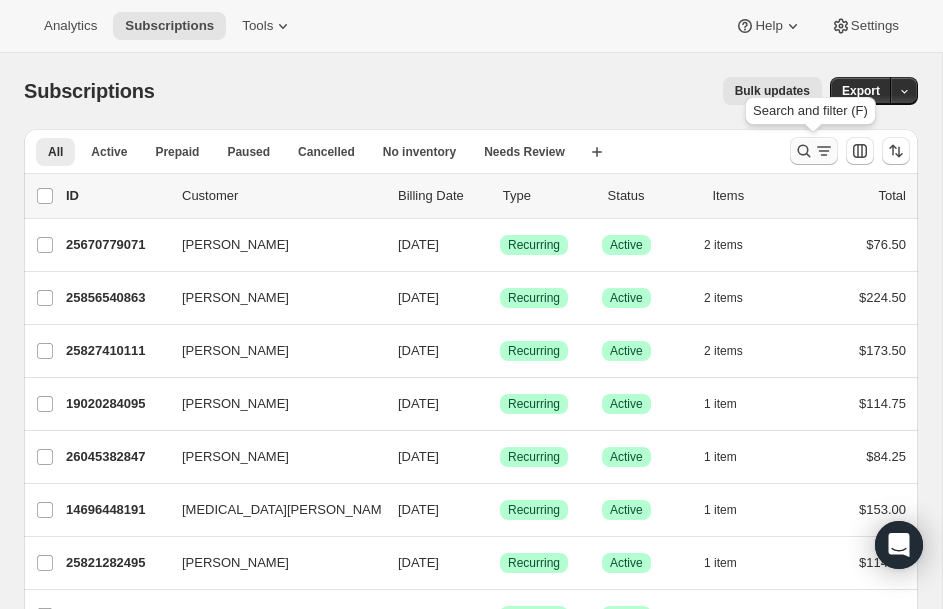 click 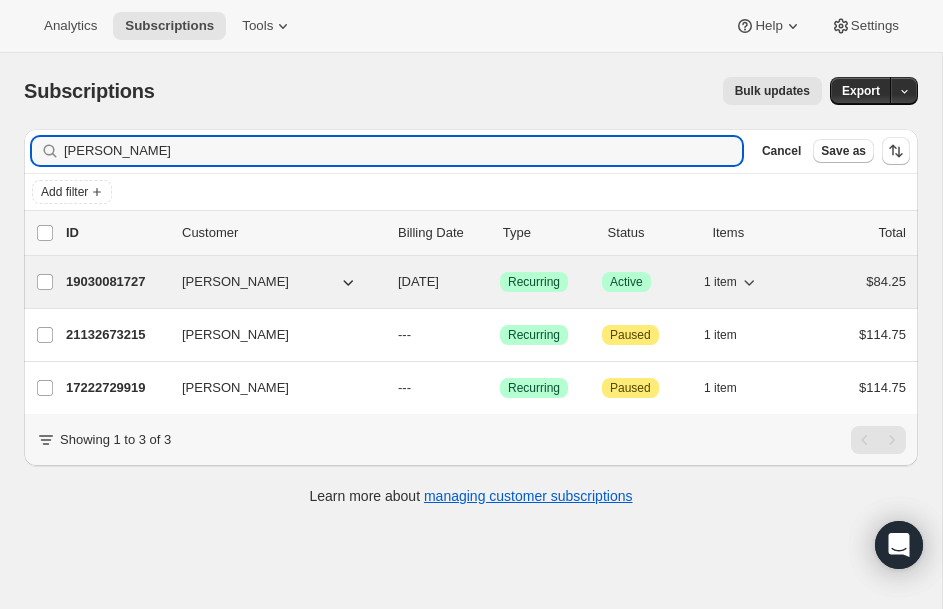 type on "brian" 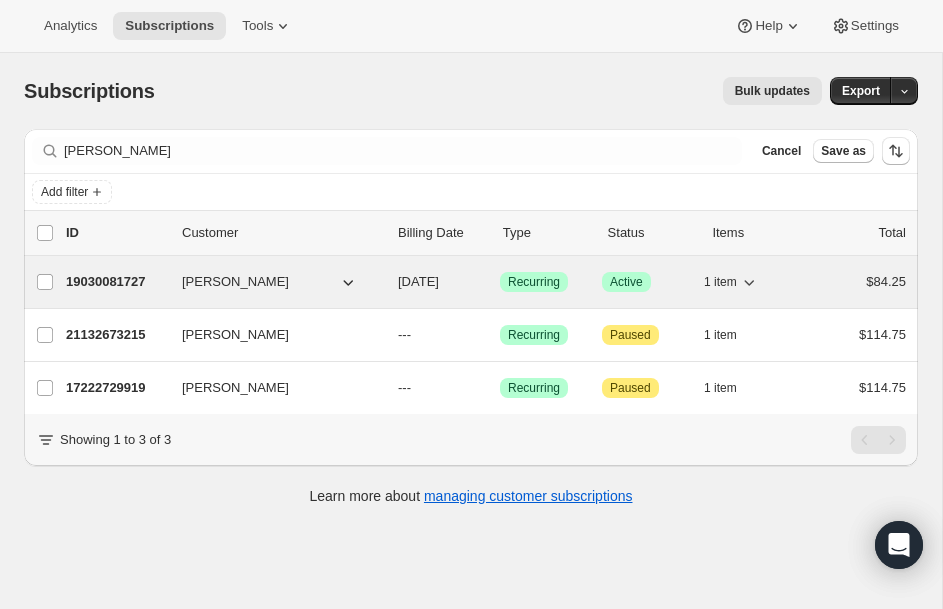 click on "19030081727" at bounding box center (116, 282) 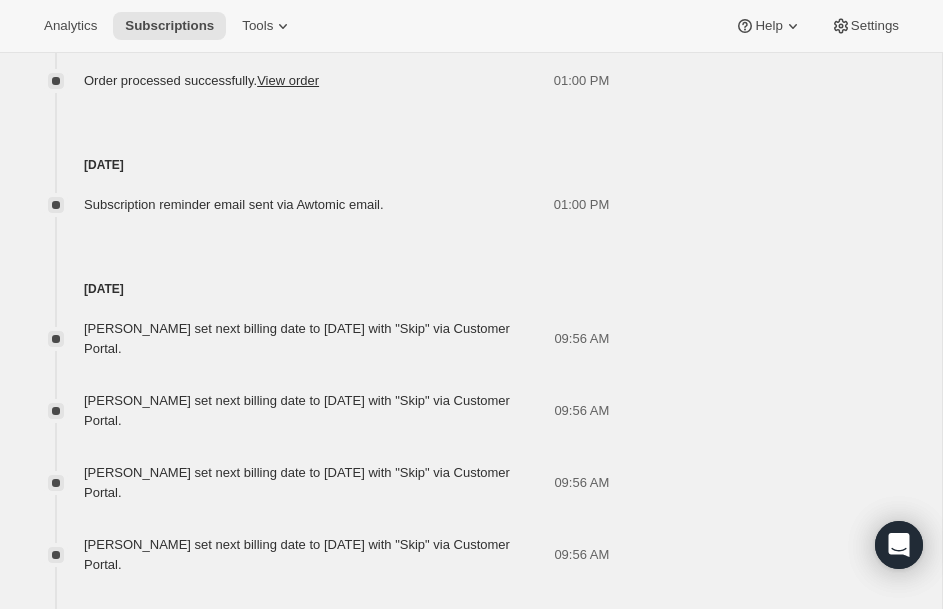scroll, scrollTop: 2560, scrollLeft: 0, axis: vertical 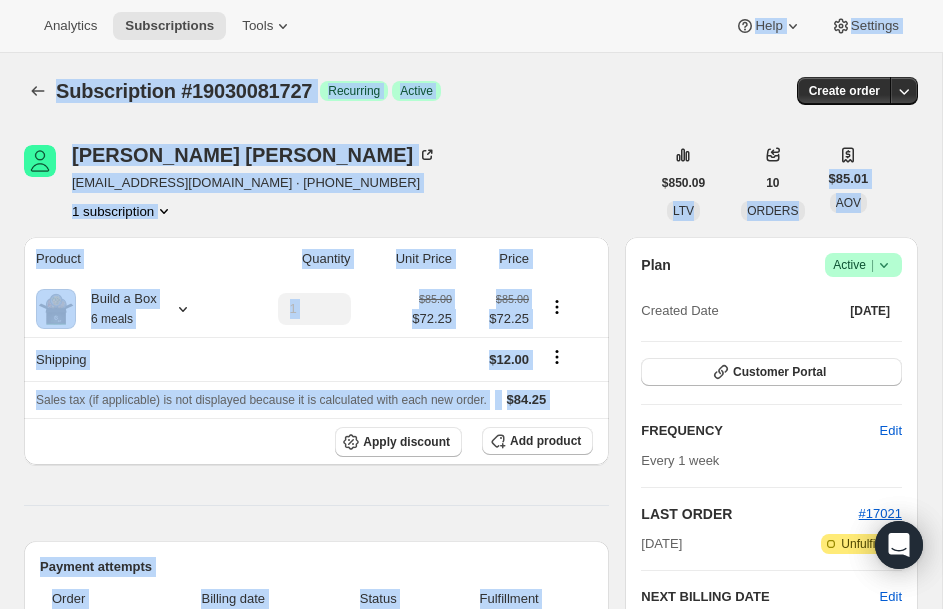 drag, startPoint x: 688, startPoint y: 407, endPoint x: 671, endPoint y: -199, distance: 606.2384 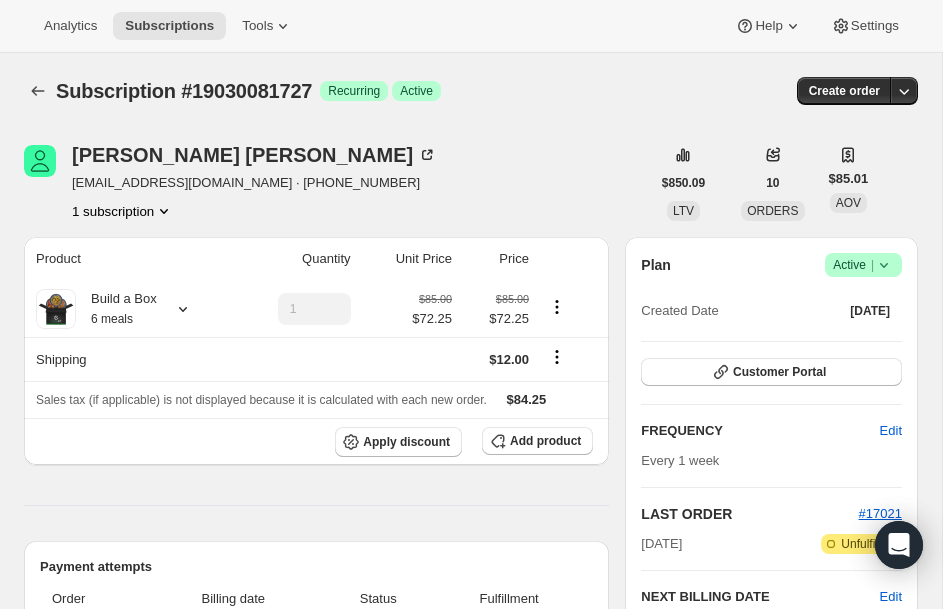 click 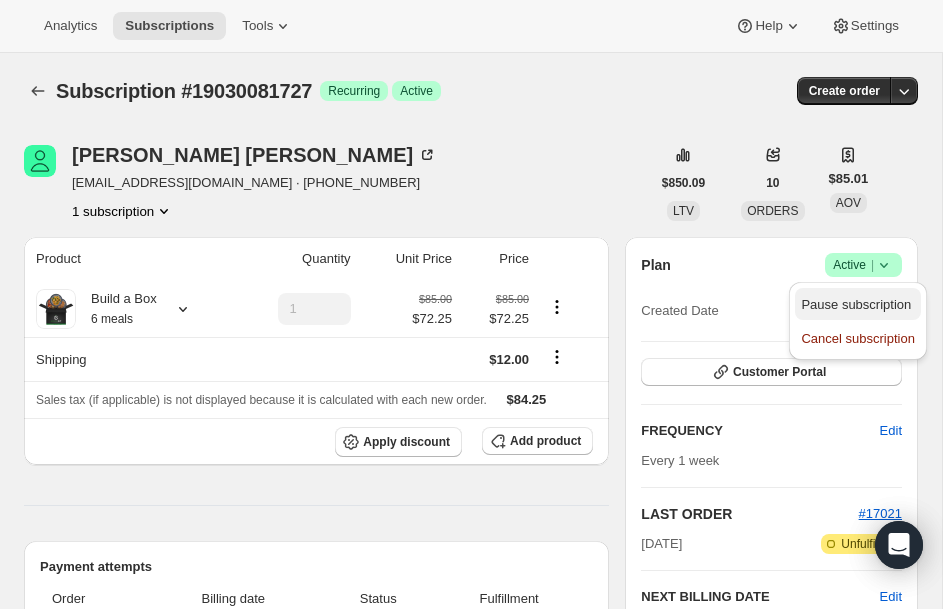 click on "Pause subscription" at bounding box center (856, 304) 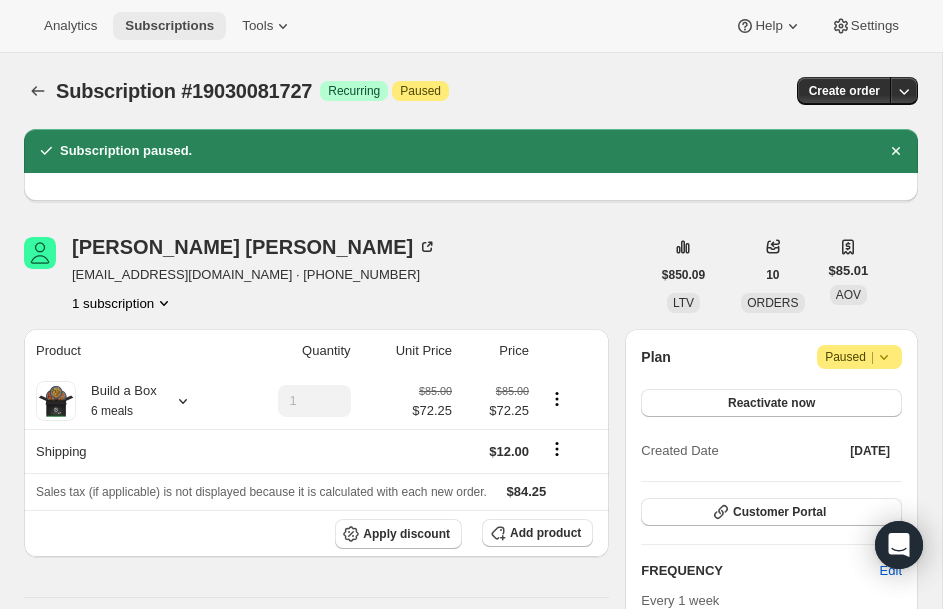 click on "Subscriptions" at bounding box center [169, 26] 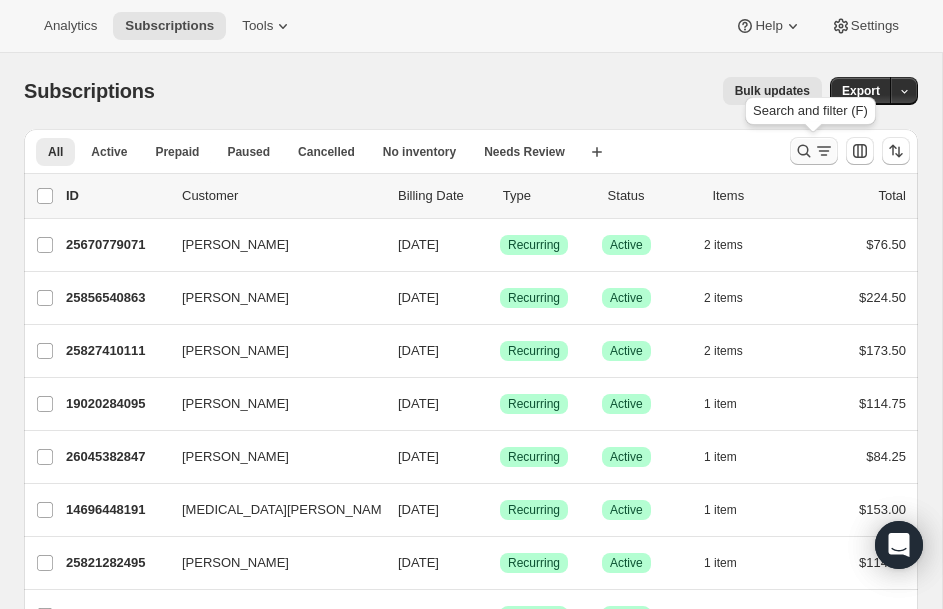 click 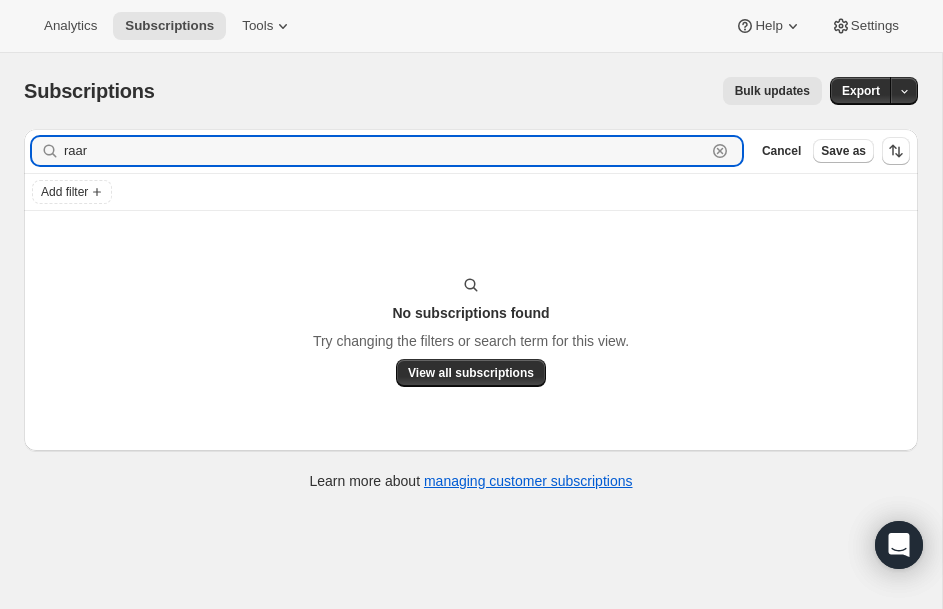 drag, startPoint x: 123, startPoint y: 153, endPoint x: -135, endPoint y: 150, distance: 258.01746 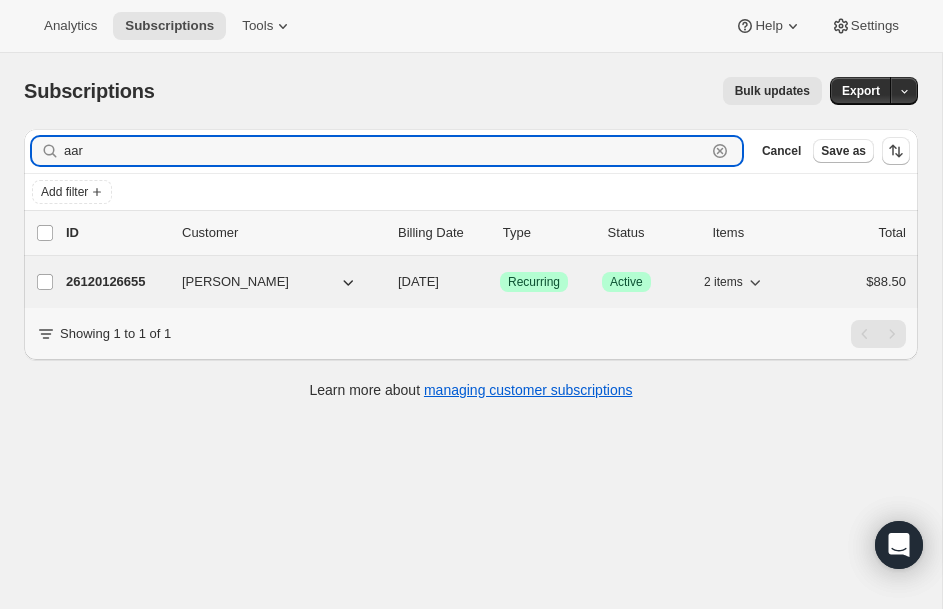 type on "aar" 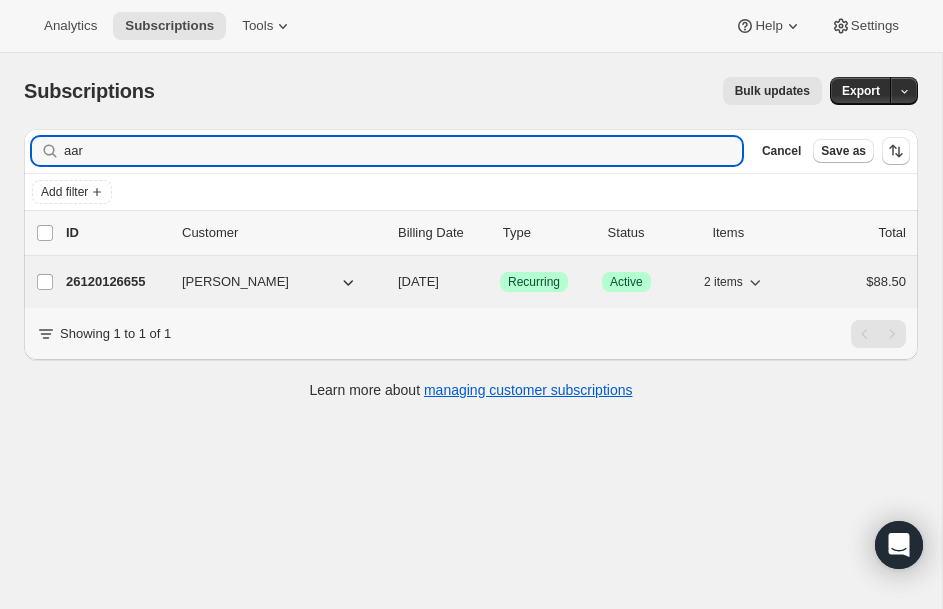 click on "26120126655" at bounding box center [116, 282] 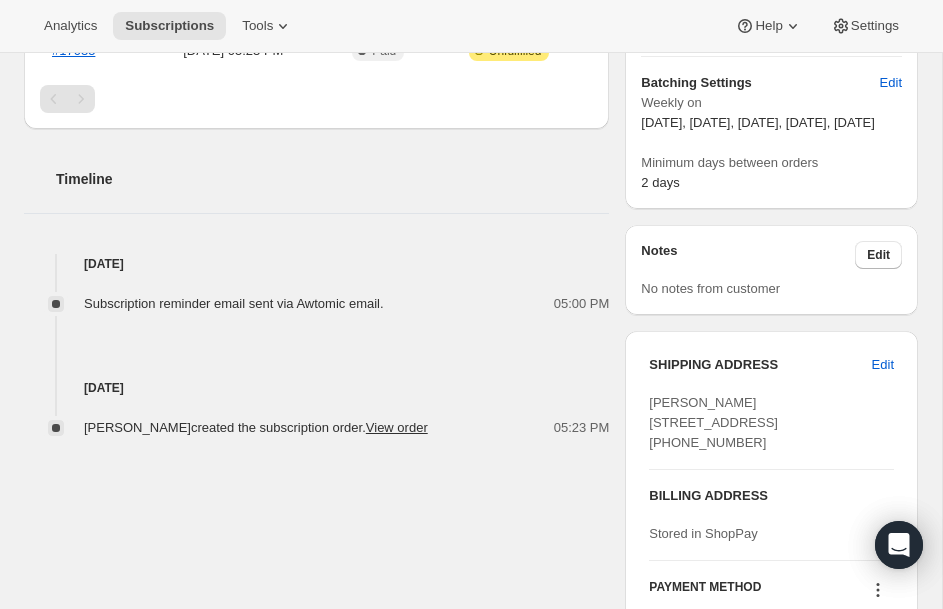 scroll, scrollTop: 680, scrollLeft: 0, axis: vertical 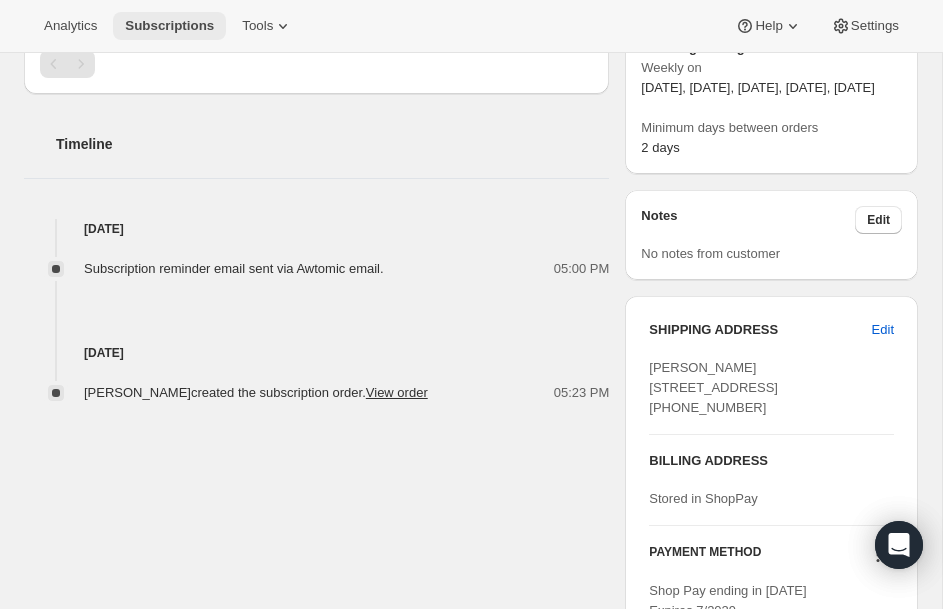 click on "Subscriptions" at bounding box center [169, 26] 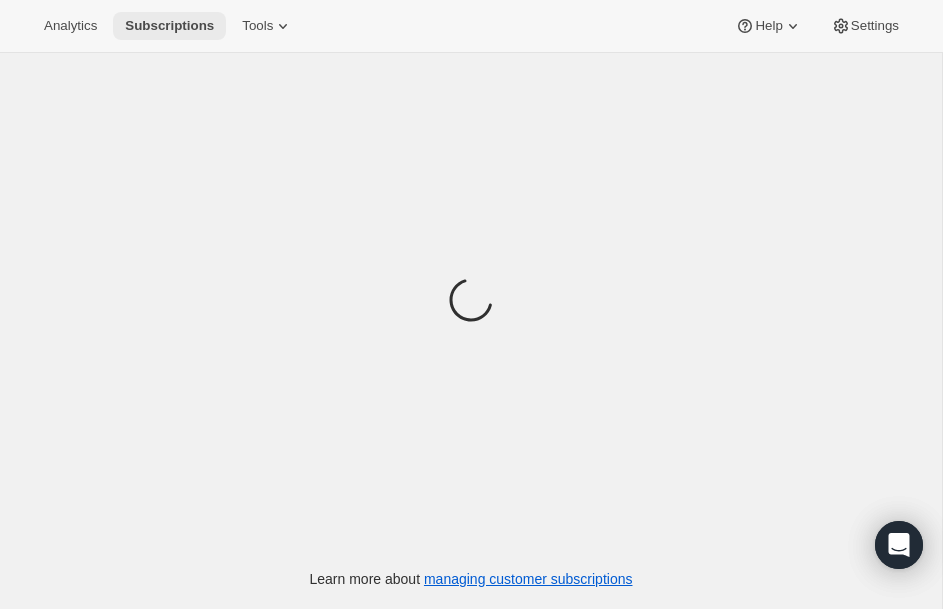 scroll, scrollTop: 0, scrollLeft: 0, axis: both 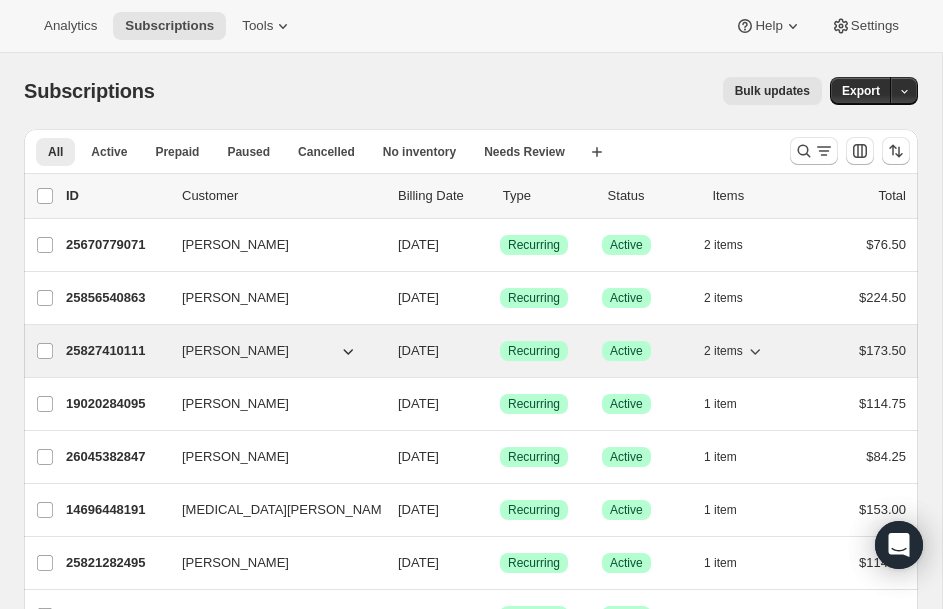 click on "25827410111" at bounding box center (116, 351) 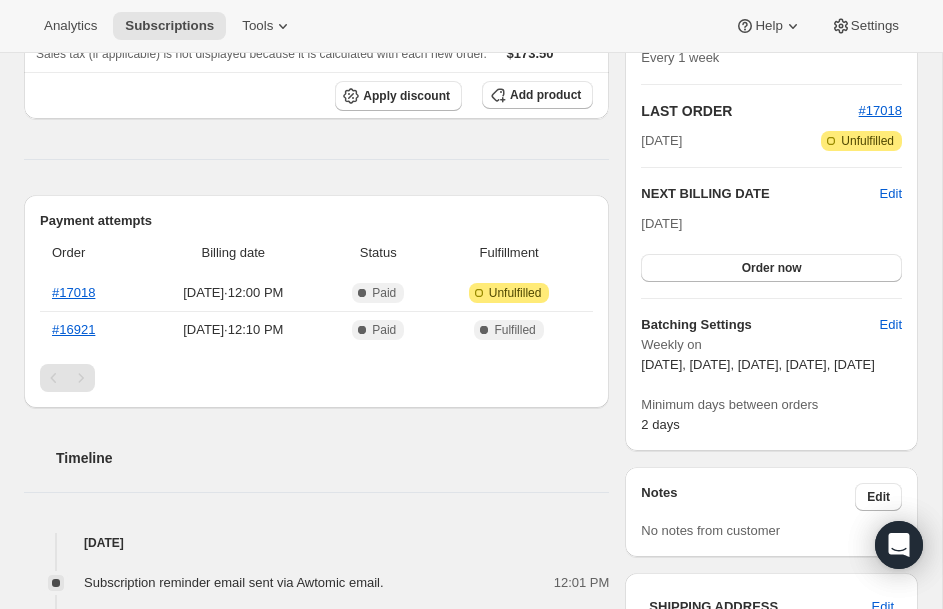 scroll, scrollTop: 390, scrollLeft: 0, axis: vertical 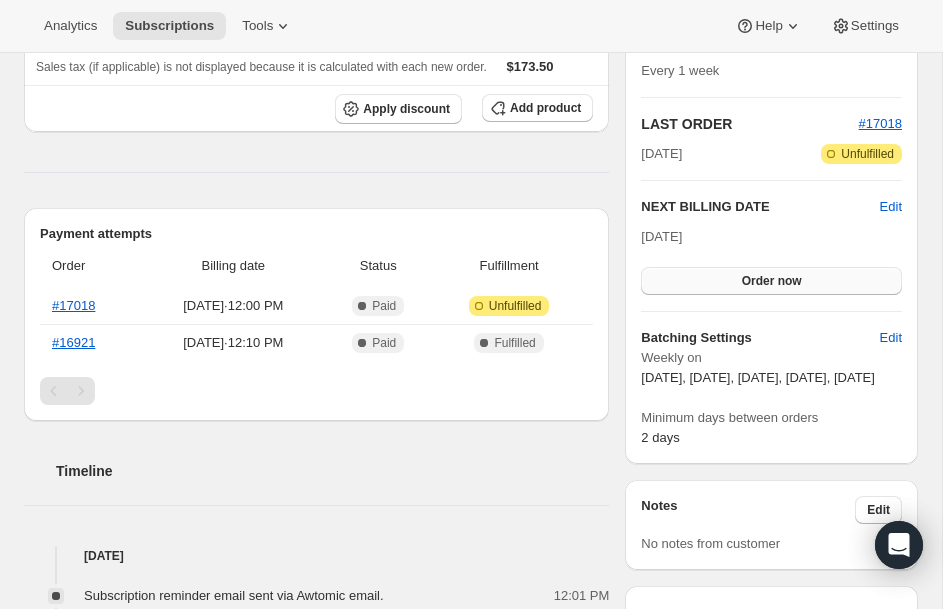 click on "Order now" at bounding box center (771, 281) 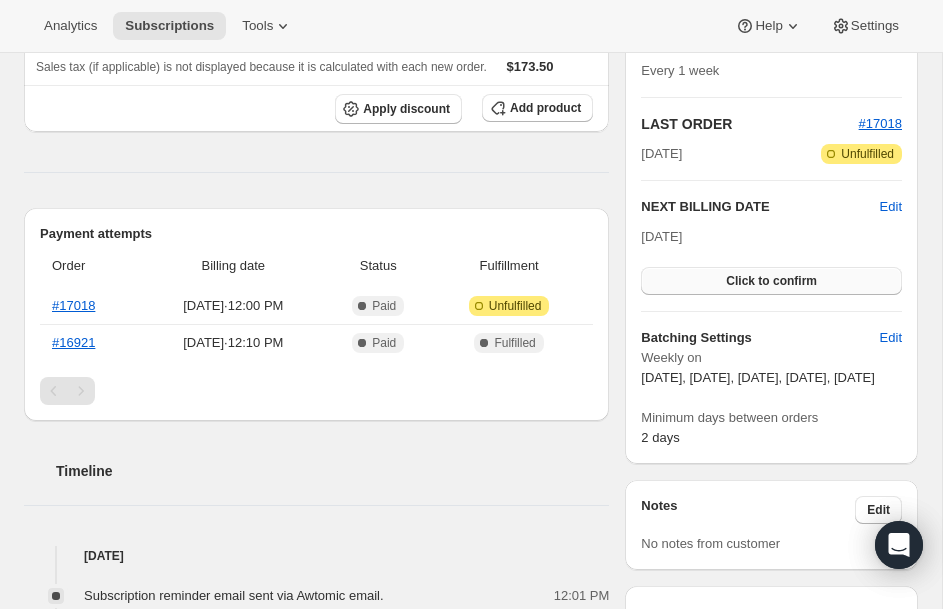 click on "Click to confirm" at bounding box center (771, 281) 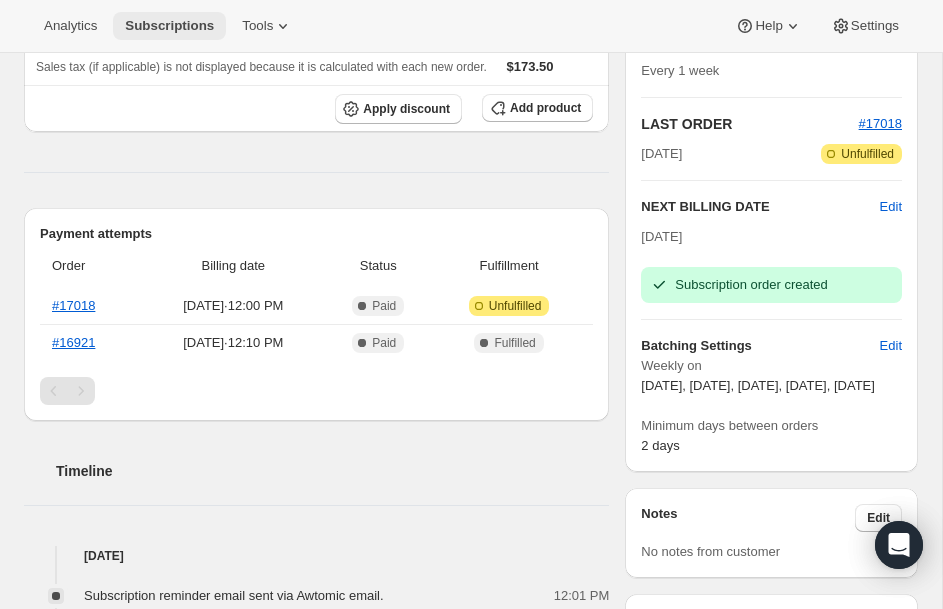 click on "Subscriptions" at bounding box center [169, 26] 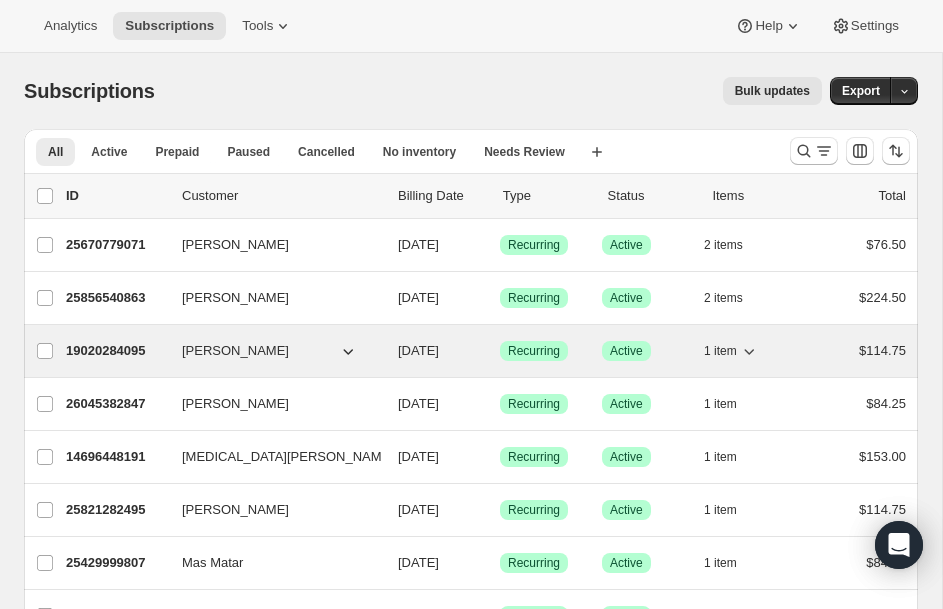 click on "19020284095" at bounding box center (116, 351) 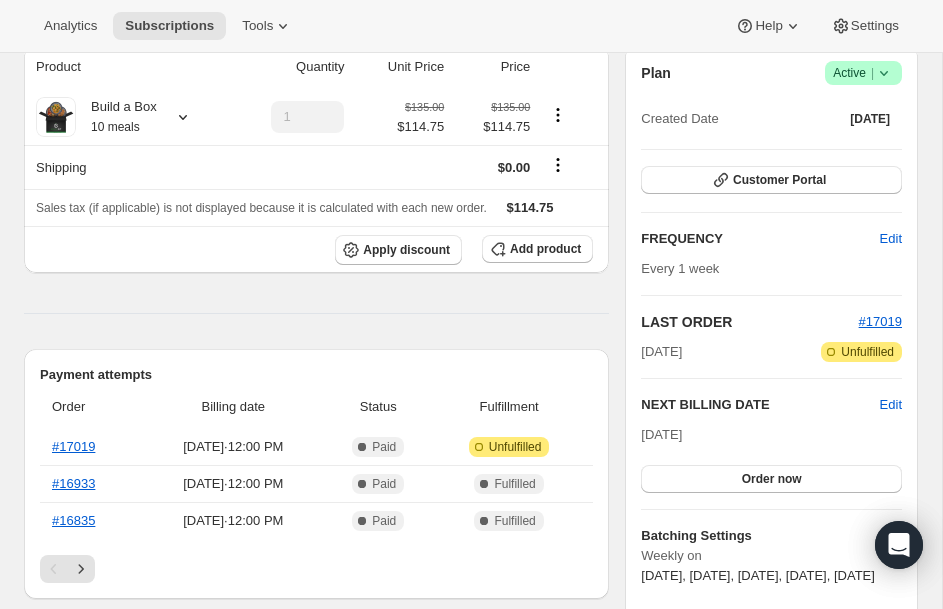 scroll, scrollTop: 200, scrollLeft: 0, axis: vertical 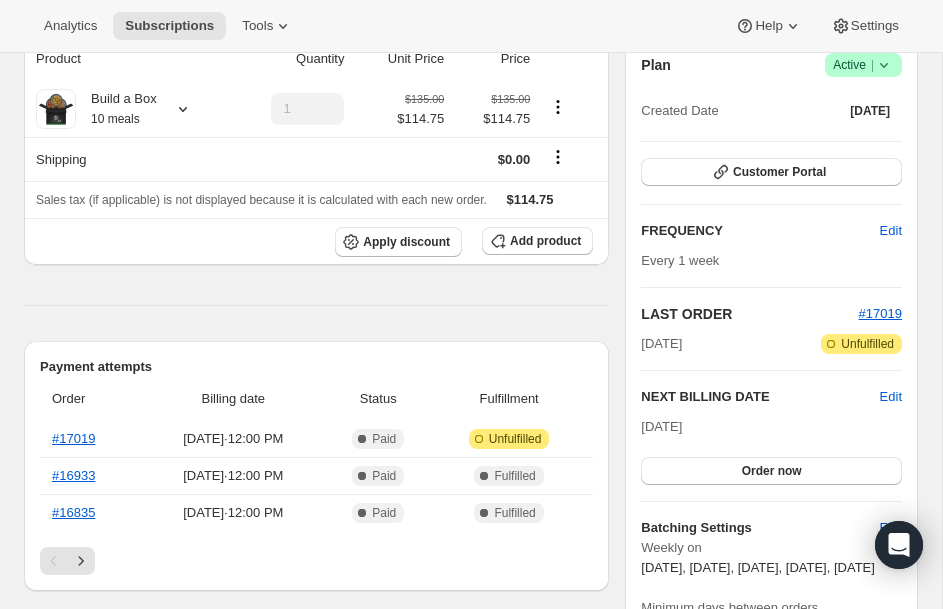 click on "Plan Success Active | Created Date Feb 23, 2025 Customer Portal FREQUENCY Edit Every 1 week LAST ORDER #17019 Jul 21, 2025 Attention Incomplete Unfulfilled NEXT BILLING DATE Edit Jul 28, 2025  Order now Batching Settings Edit Weekly on Monday, Tuesday, Wednesday, Thursday, Friday Minimum days between orders 2   days" at bounding box center [771, 345] 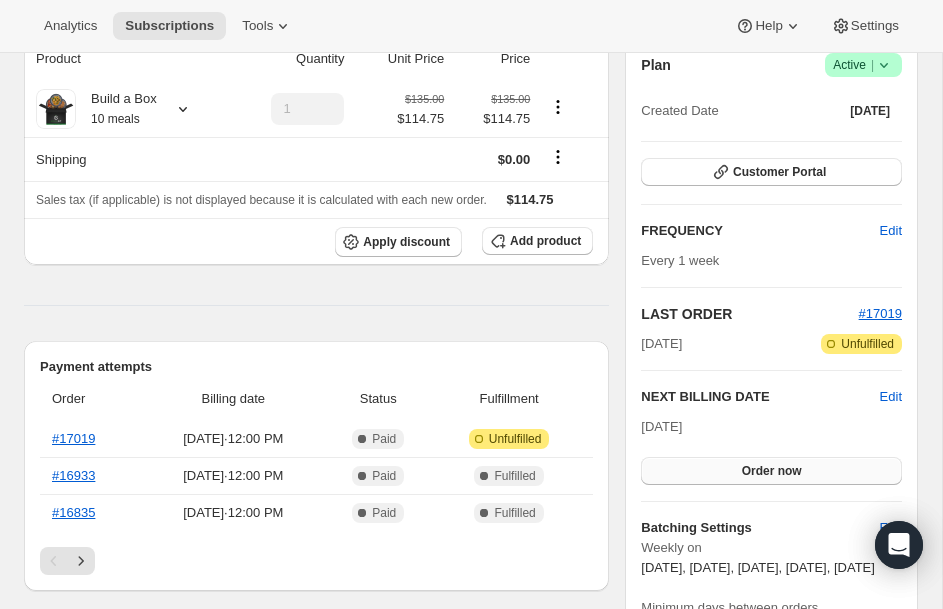 click on "Order now" at bounding box center [771, 471] 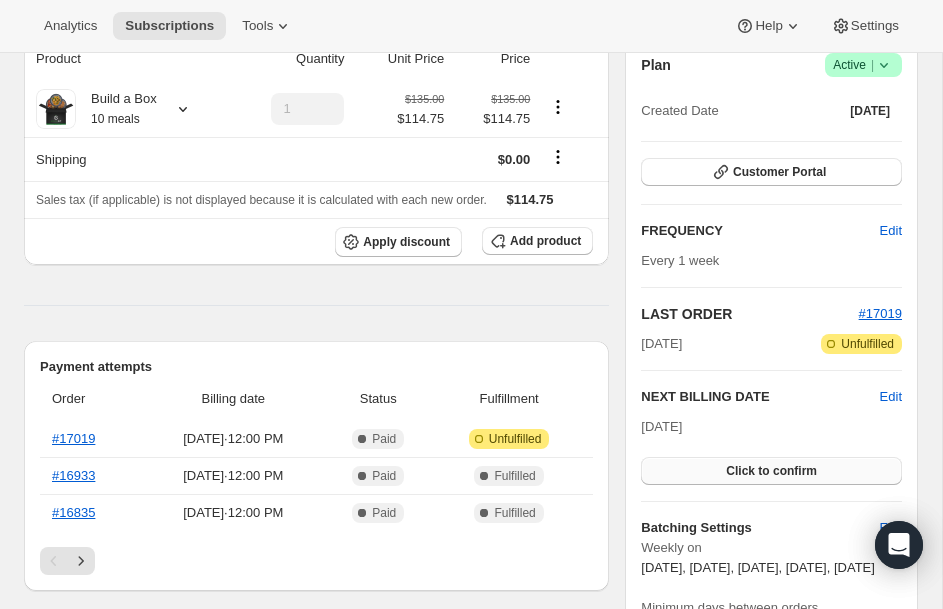 click on "Click to confirm" at bounding box center [771, 471] 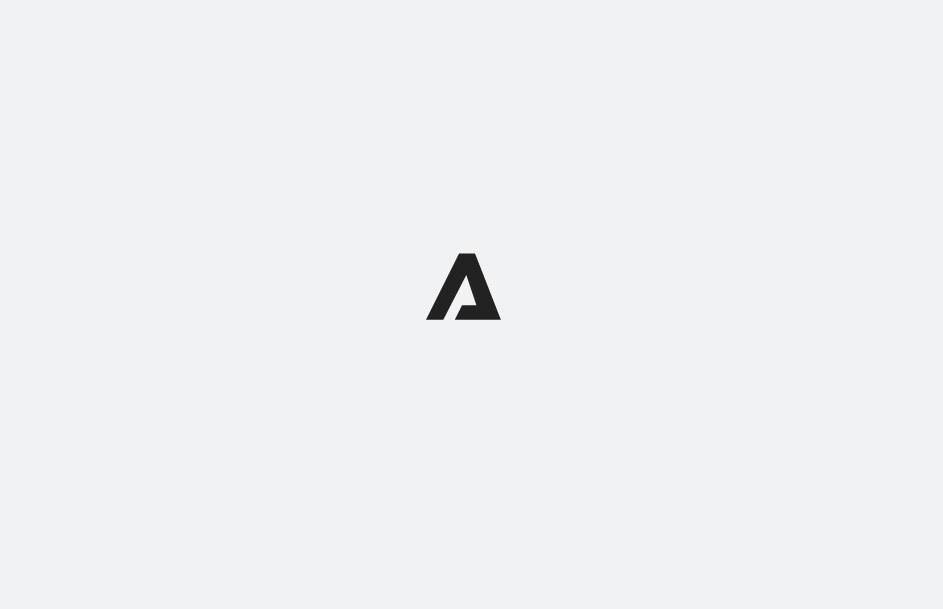 scroll, scrollTop: 0, scrollLeft: 0, axis: both 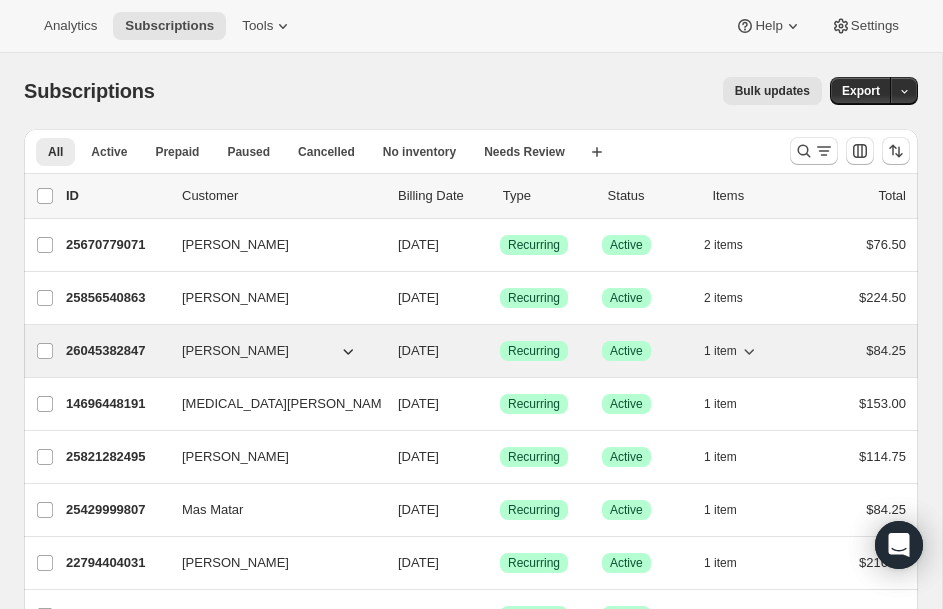 click on "26045382847" at bounding box center [116, 351] 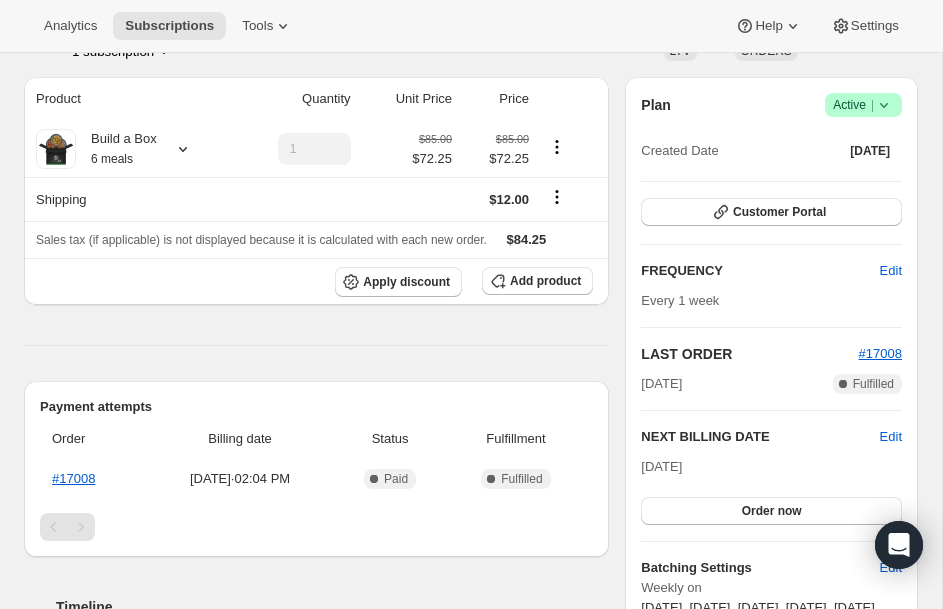 scroll, scrollTop: 200, scrollLeft: 0, axis: vertical 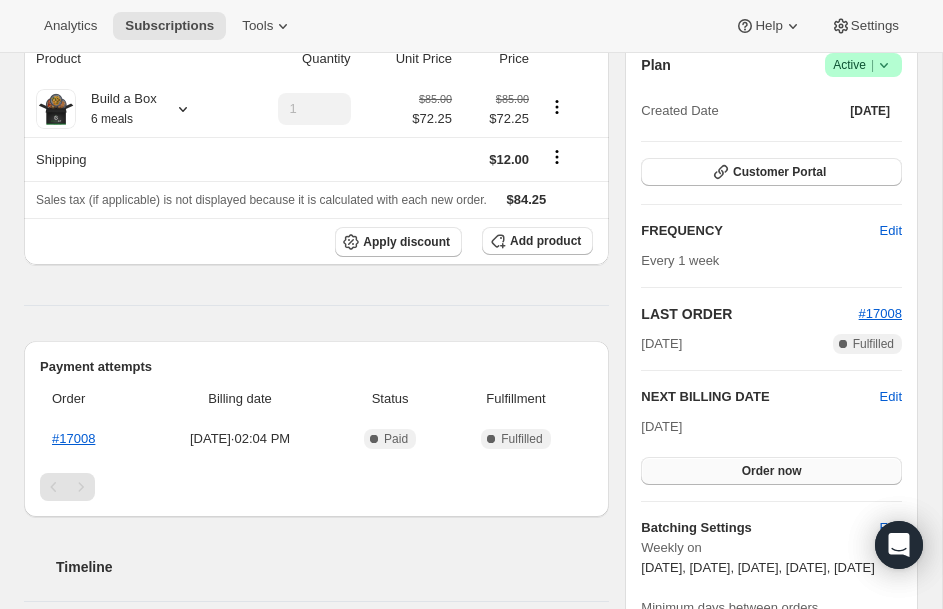 click on "Order now" at bounding box center (771, 471) 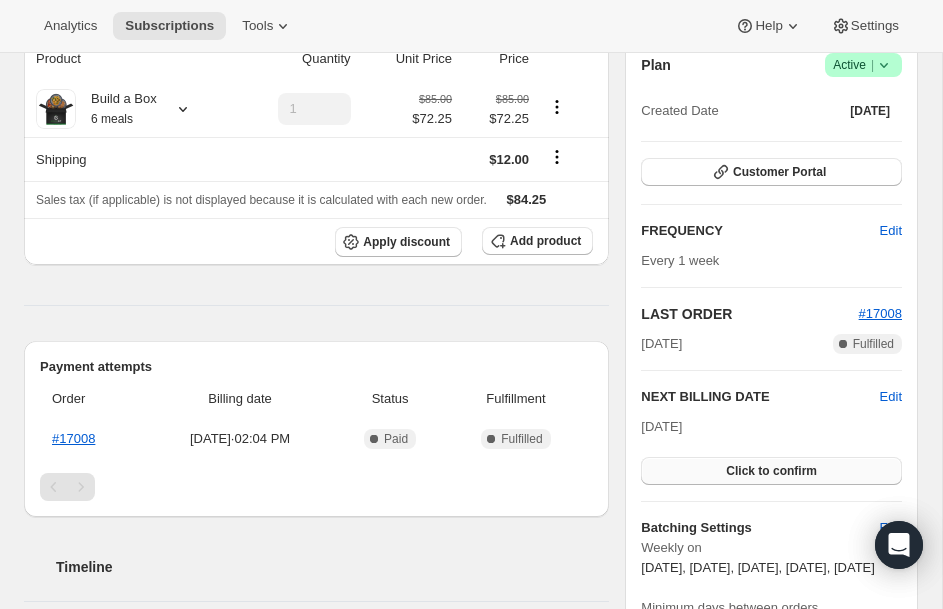 click on "Click to confirm" at bounding box center [771, 471] 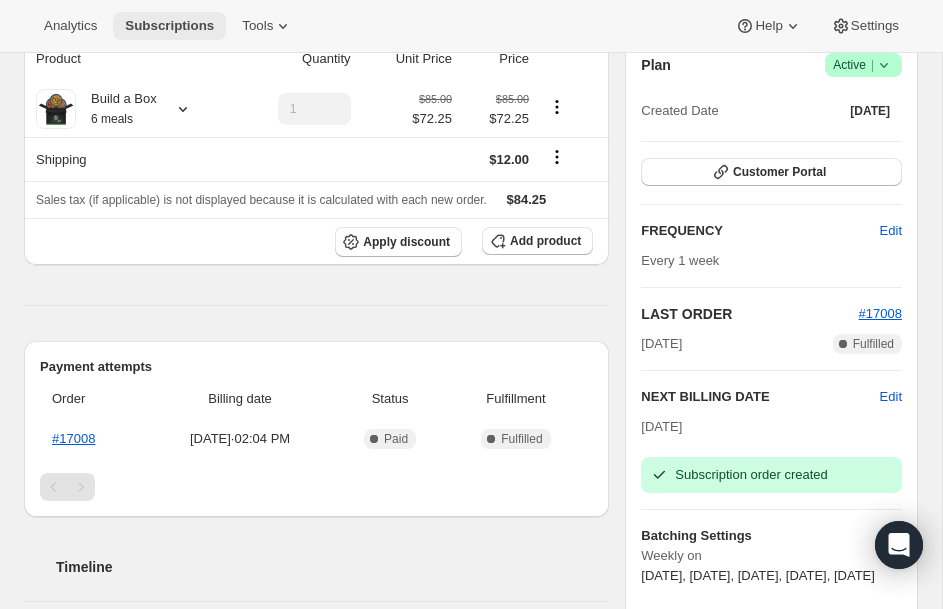 click on "Subscriptions" at bounding box center [169, 26] 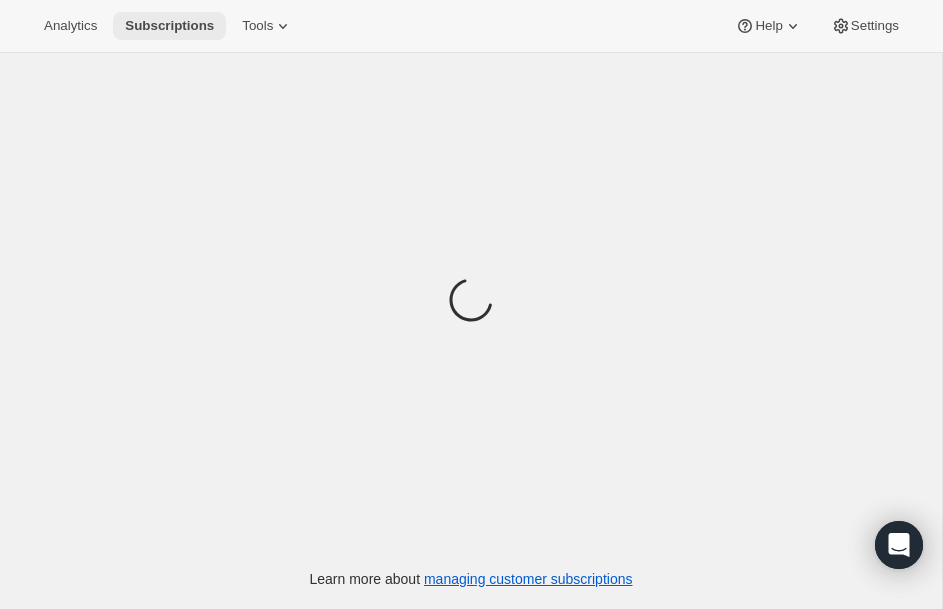 scroll, scrollTop: 0, scrollLeft: 0, axis: both 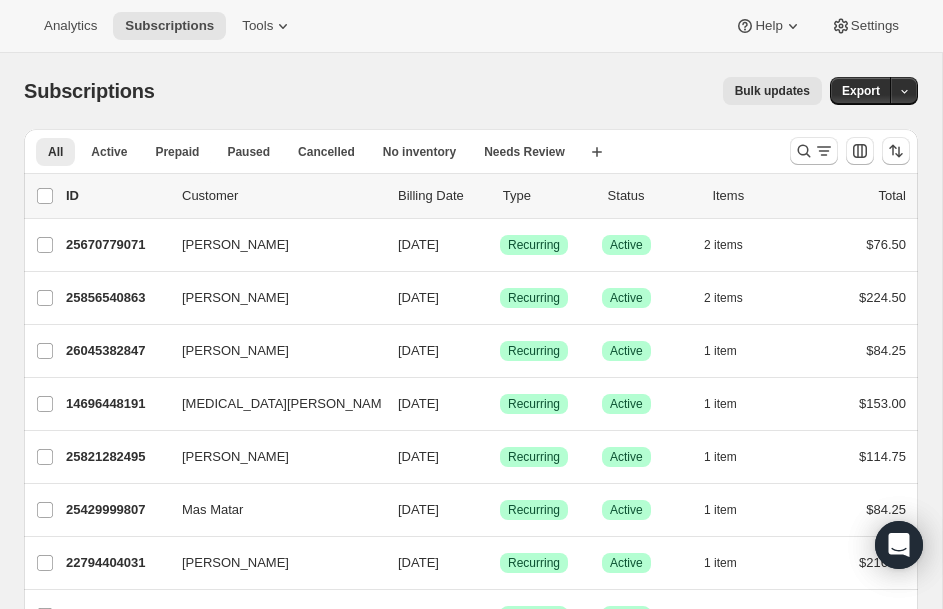 type 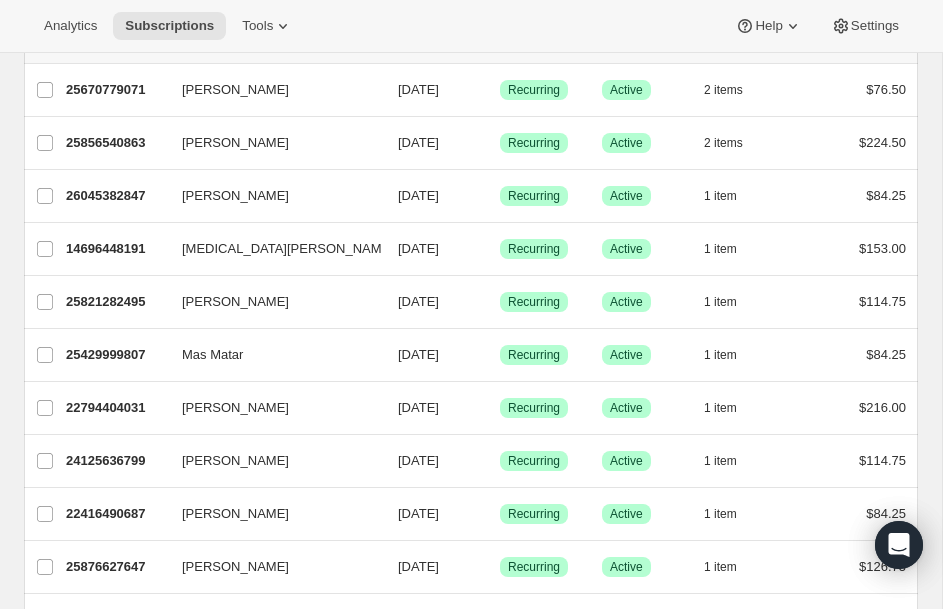 scroll, scrollTop: 160, scrollLeft: 0, axis: vertical 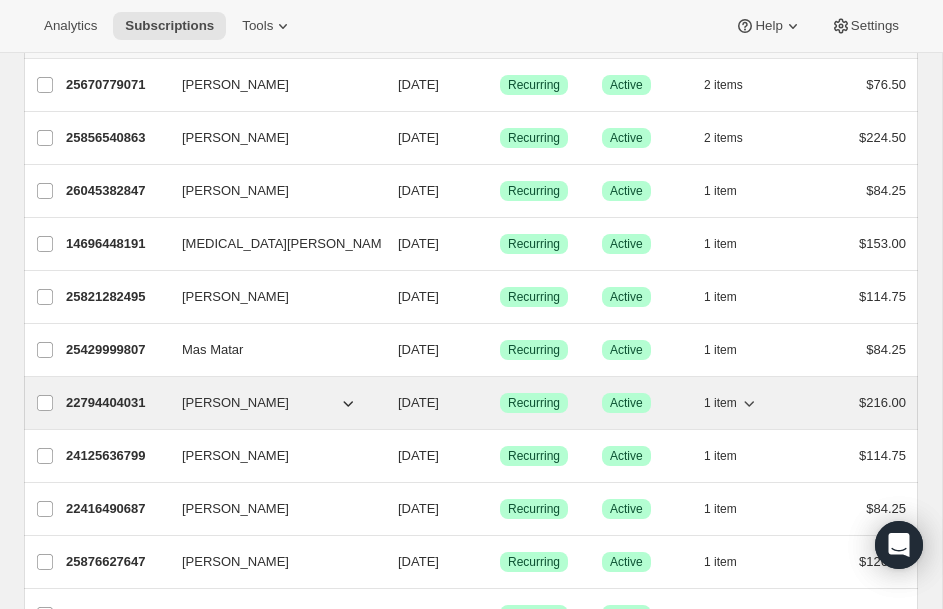 click on "[PERSON_NAME]" at bounding box center (235, 403) 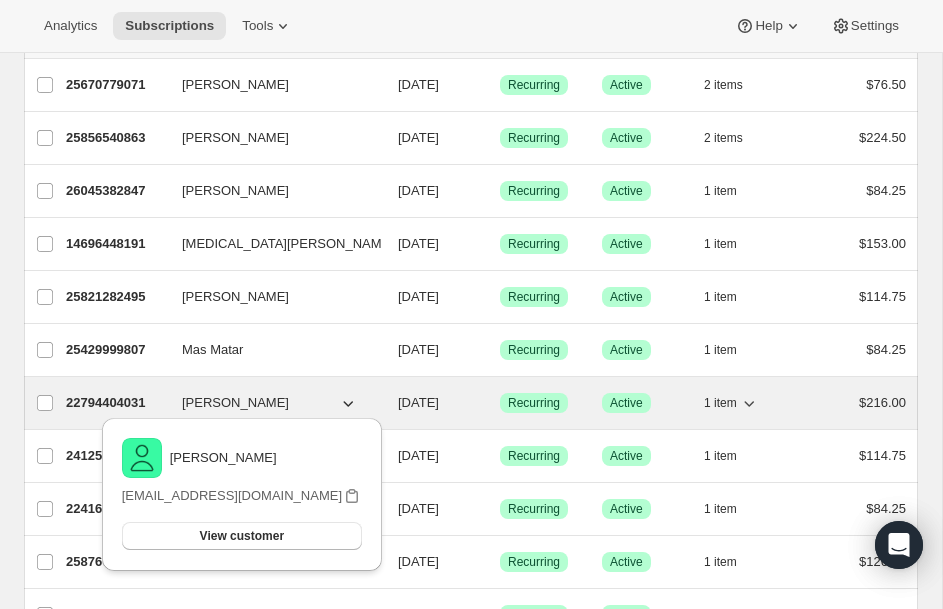click on "22794404031" at bounding box center (116, 403) 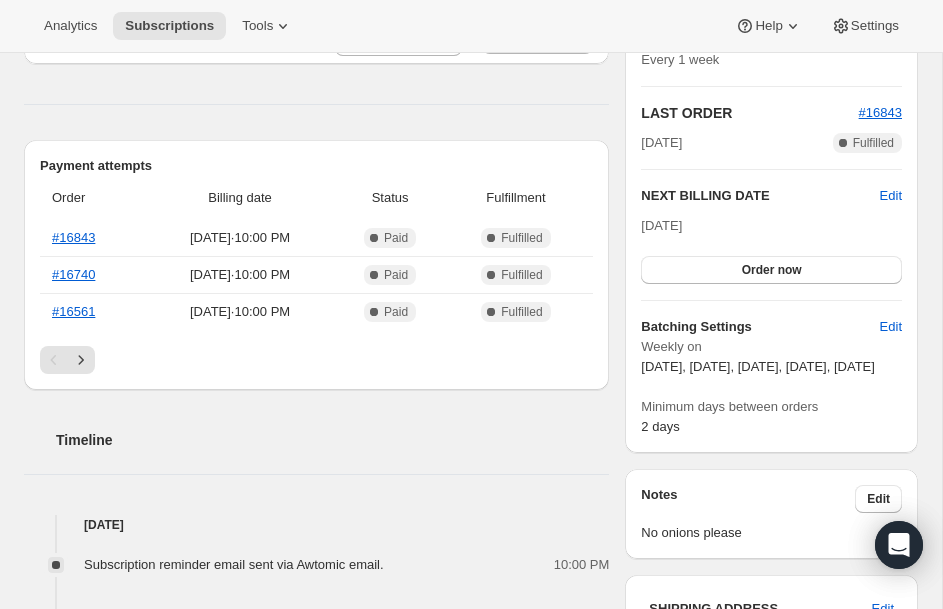 scroll, scrollTop: 400, scrollLeft: 0, axis: vertical 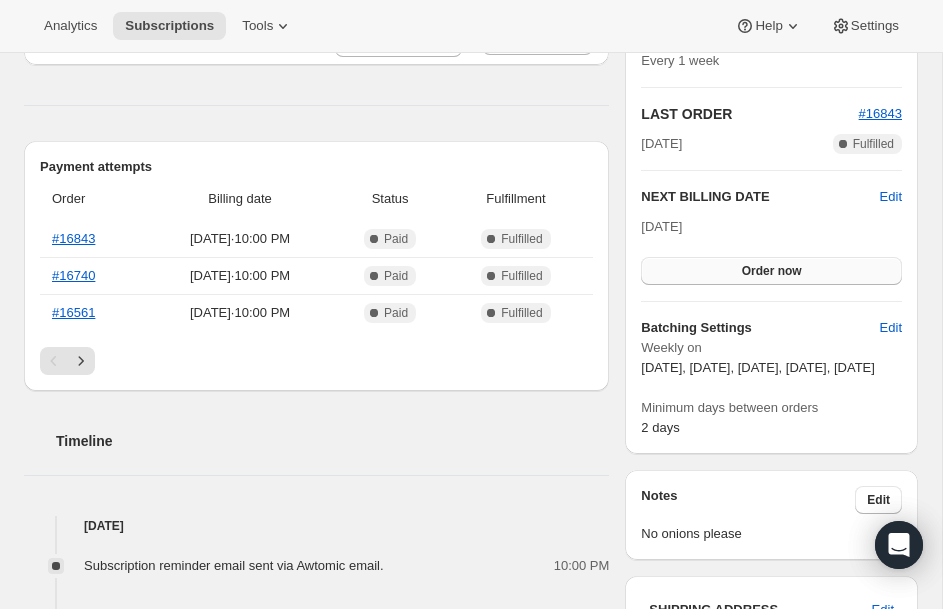 click on "Order now" at bounding box center (771, 271) 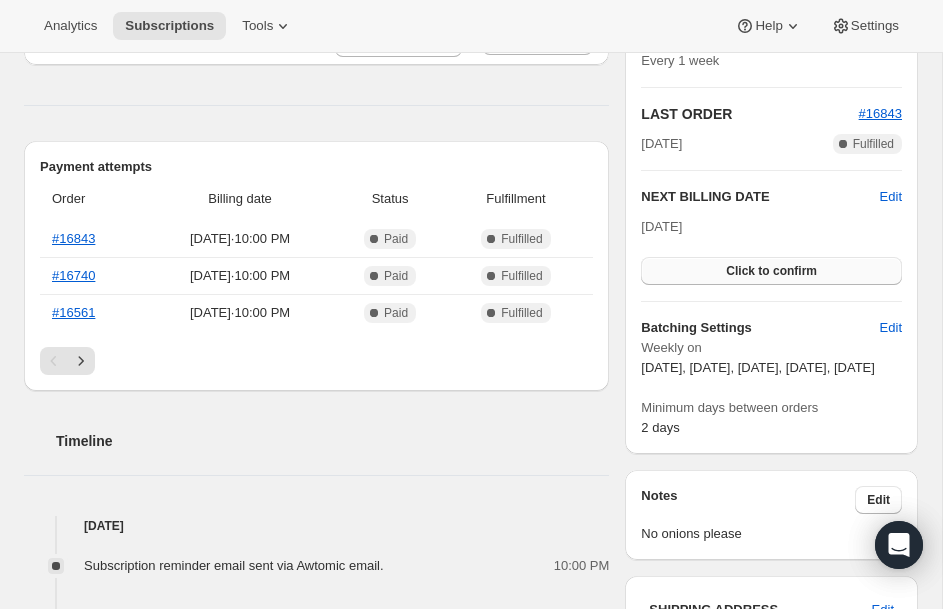 click on "Click to confirm" at bounding box center [771, 271] 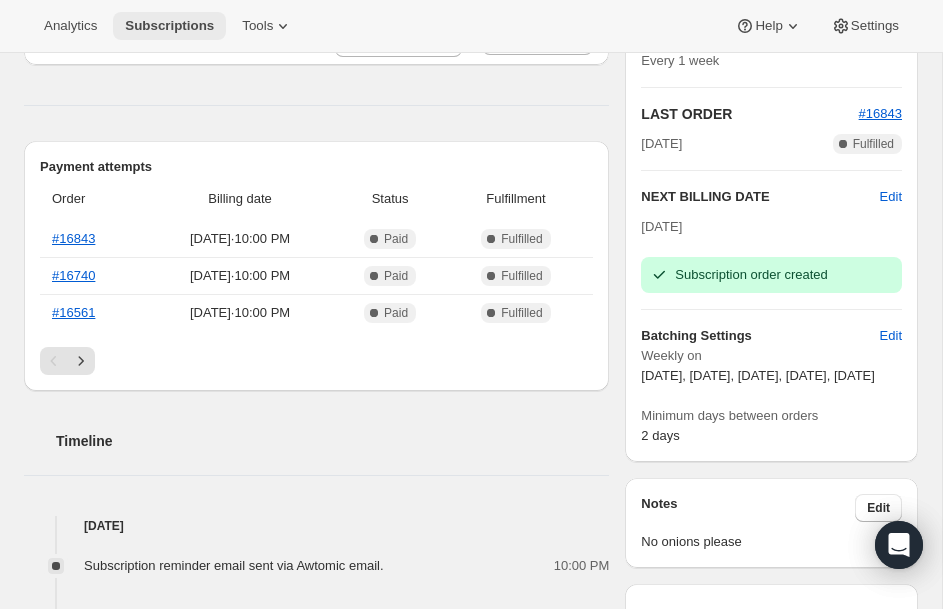 click on "Subscriptions" at bounding box center [169, 26] 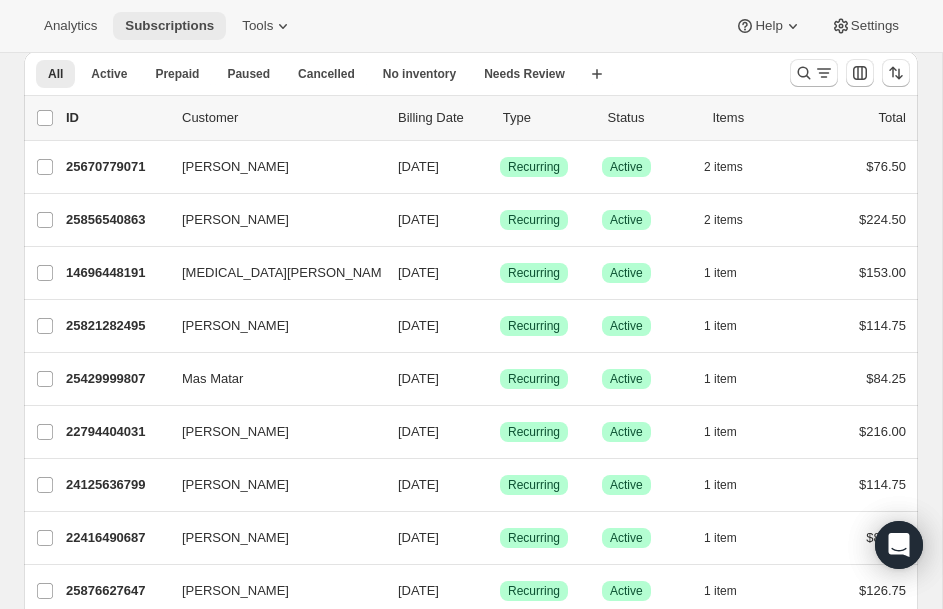 scroll, scrollTop: 80, scrollLeft: 0, axis: vertical 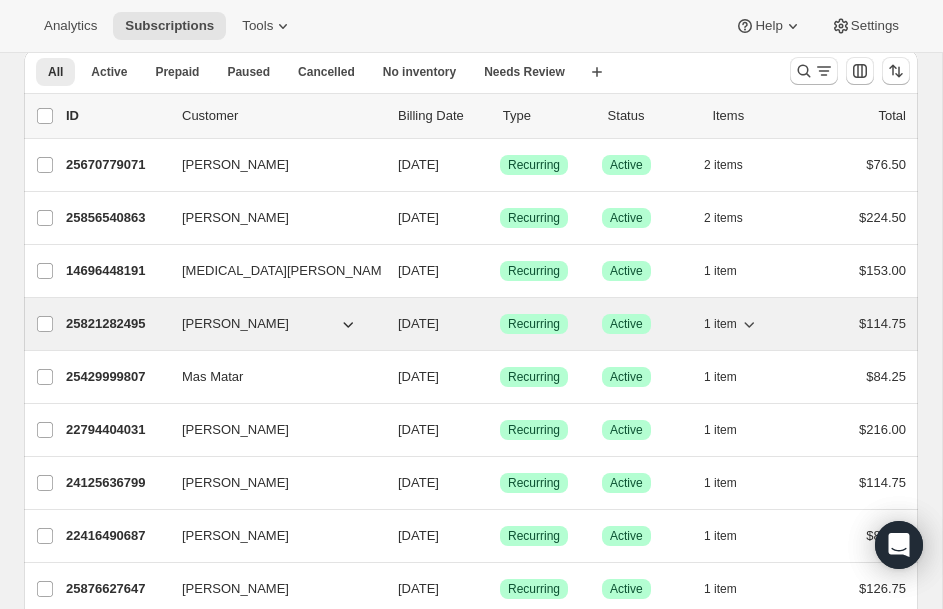 click on "25821282495" at bounding box center [116, 324] 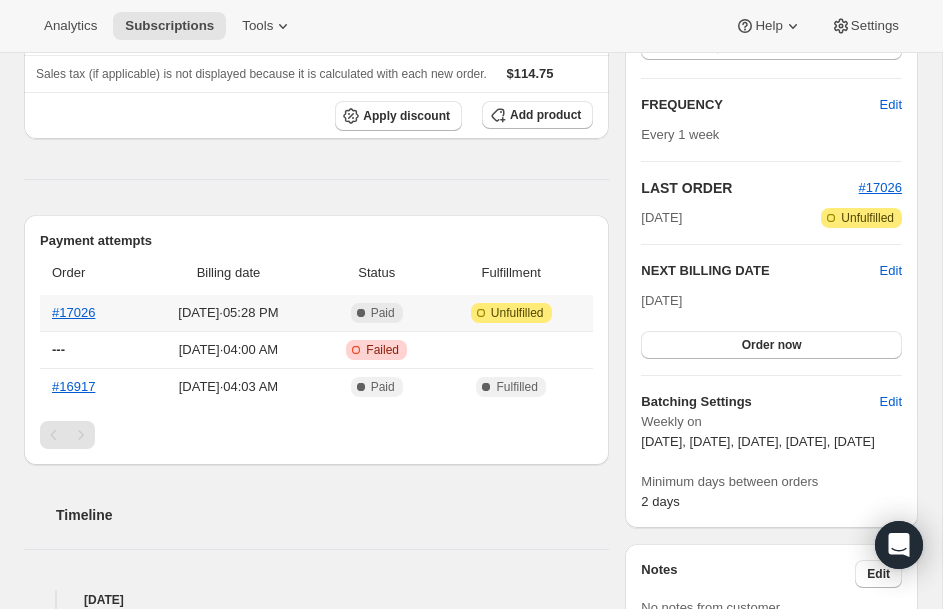 scroll, scrollTop: 360, scrollLeft: 0, axis: vertical 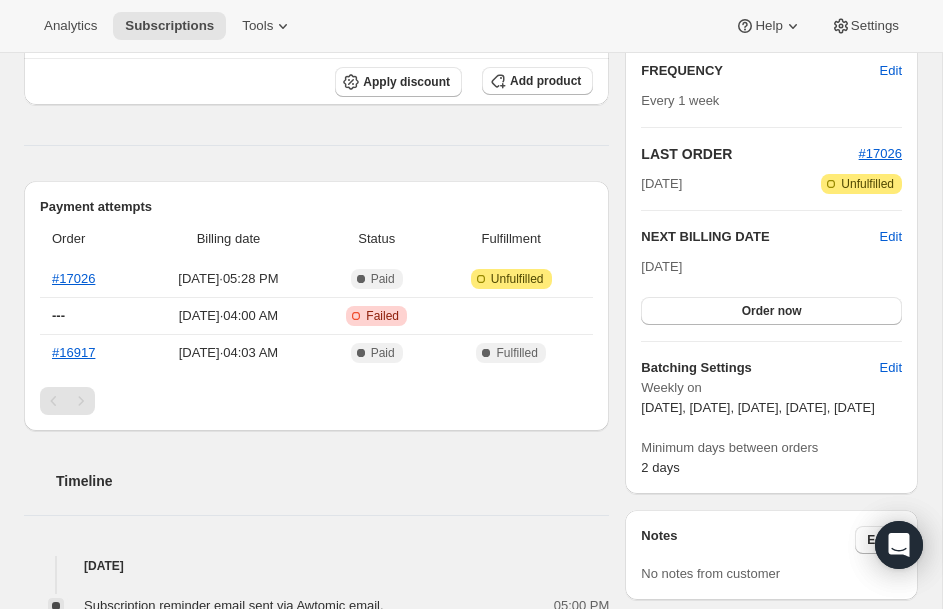 click on "Jul 28, 2025  Order now" at bounding box center (771, 291) 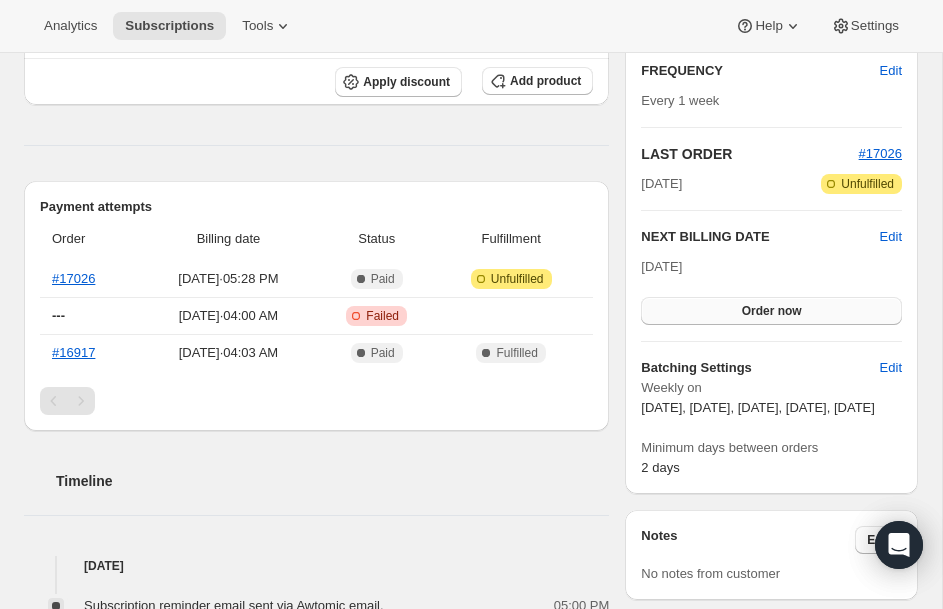 click on "Order now" at bounding box center [771, 311] 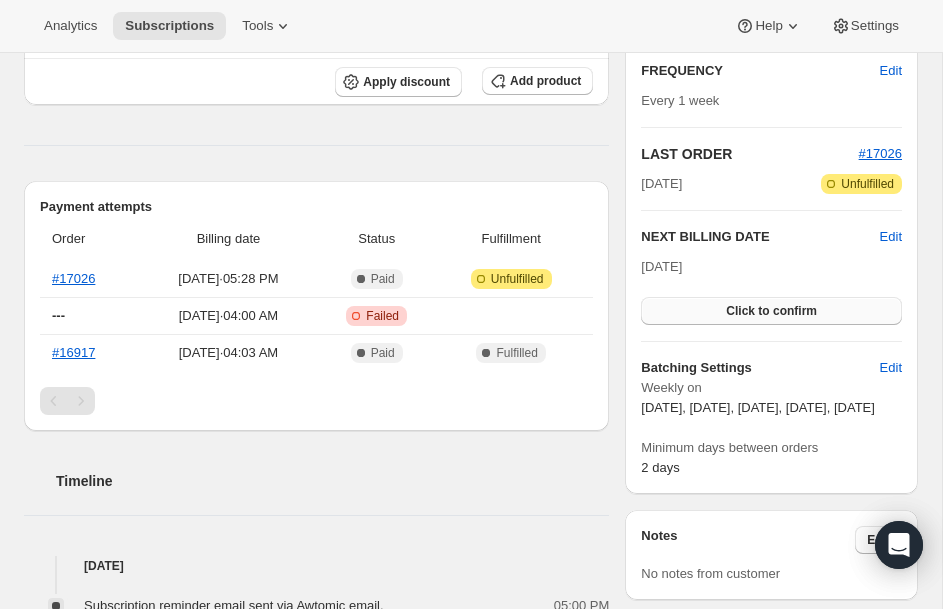 click on "Click to confirm" at bounding box center (771, 311) 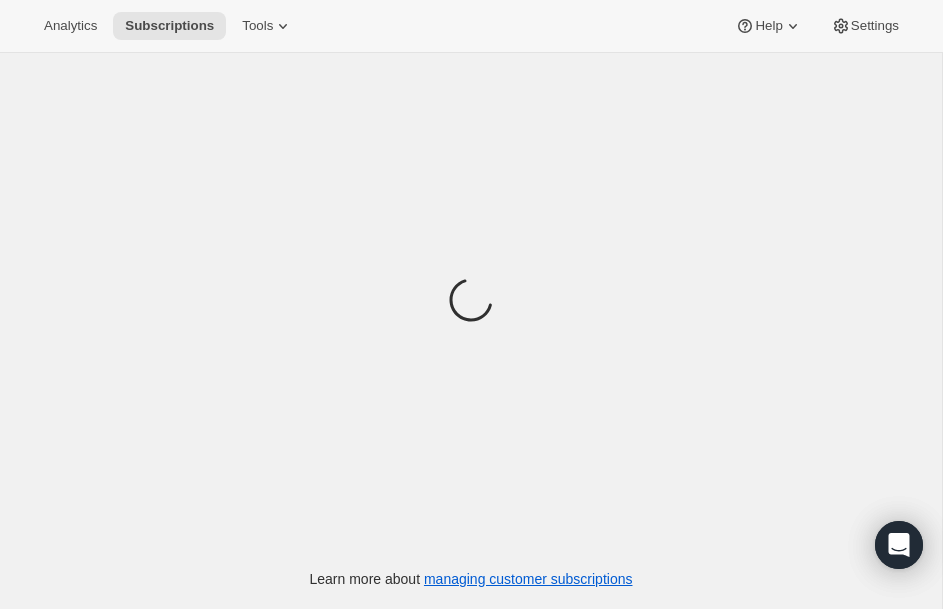scroll, scrollTop: 0, scrollLeft: 0, axis: both 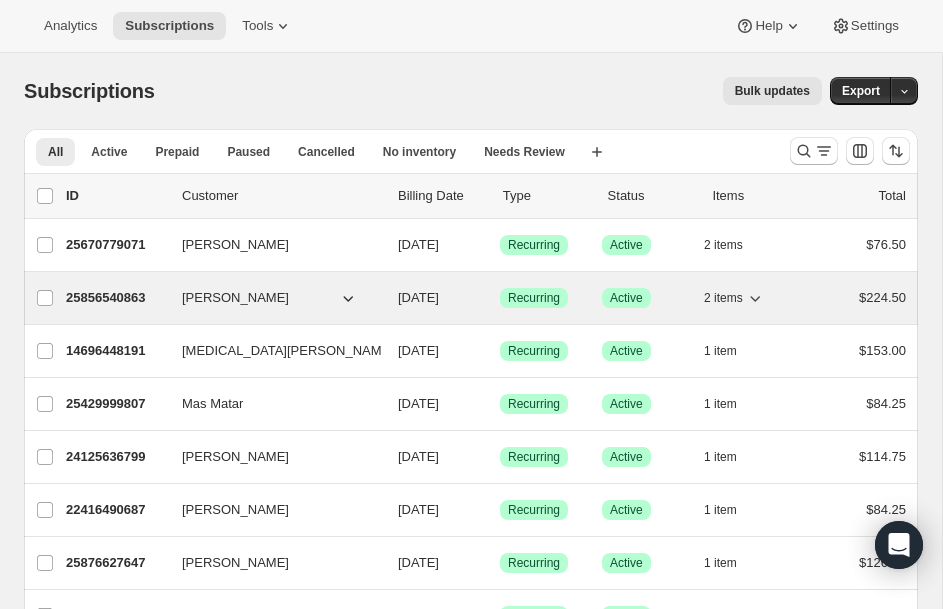 click on "25856540863" at bounding box center [116, 298] 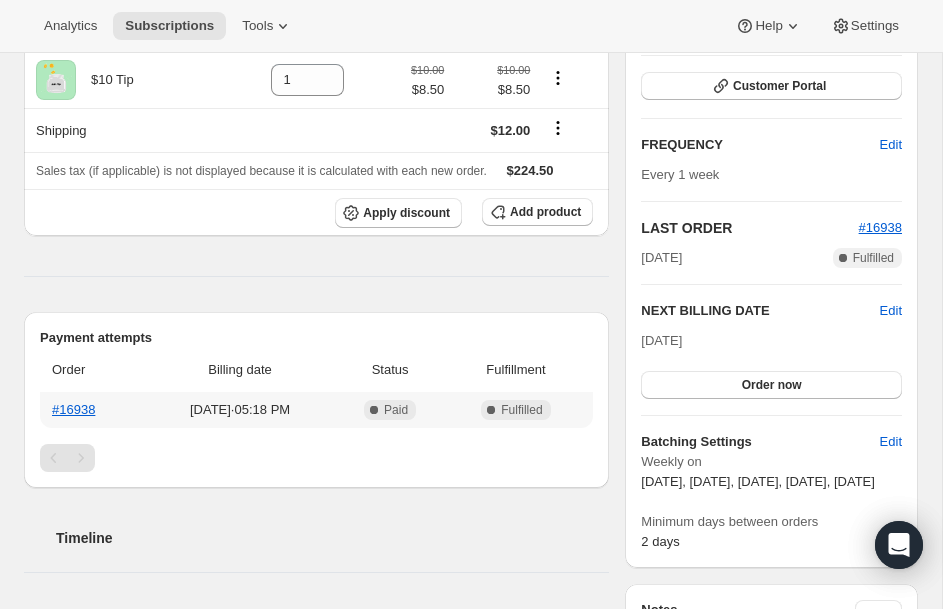 scroll, scrollTop: 320, scrollLeft: 0, axis: vertical 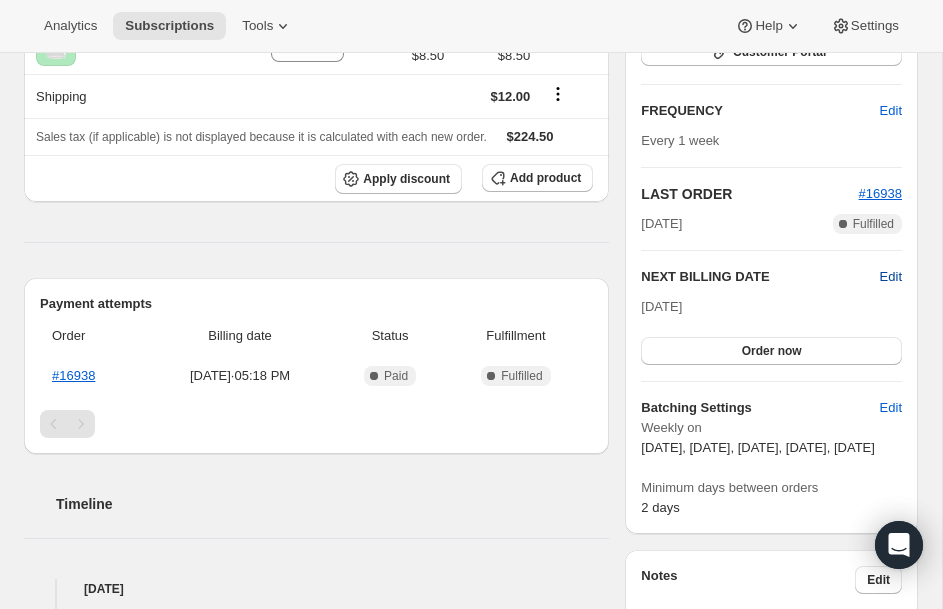 click on "Edit" at bounding box center (891, 277) 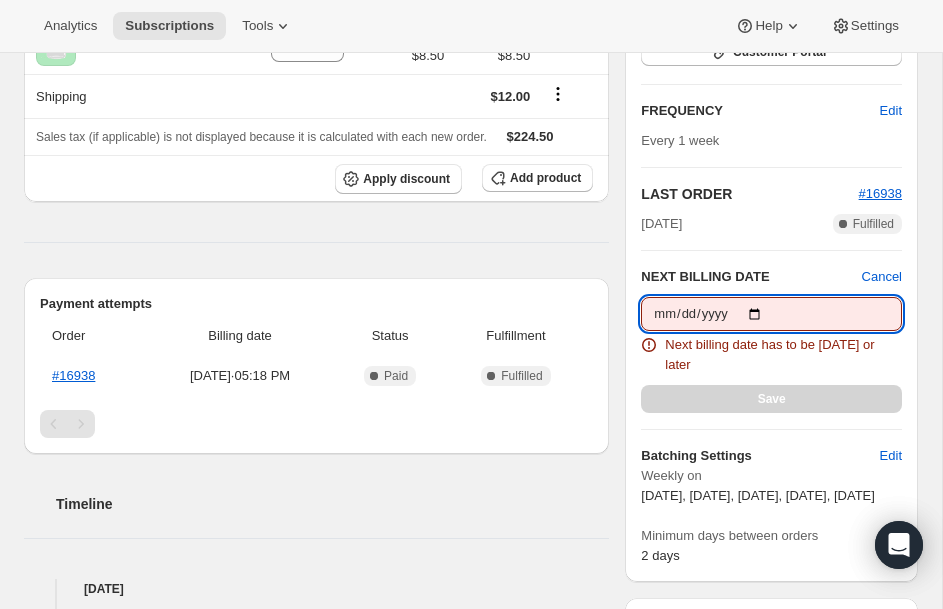 click on "2025-07-28" at bounding box center [771, 314] 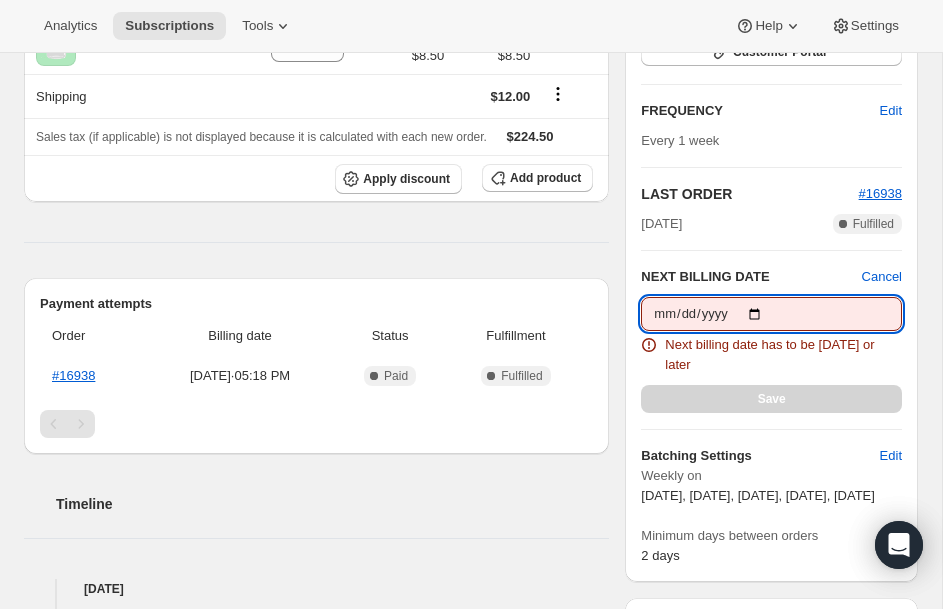 type on "2025-08-04" 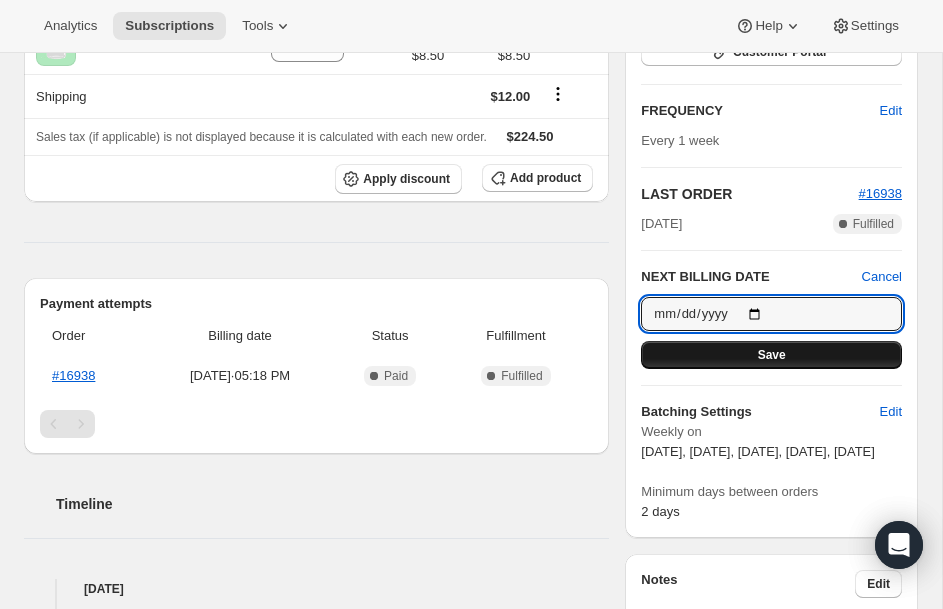 click on "Save" at bounding box center [771, 355] 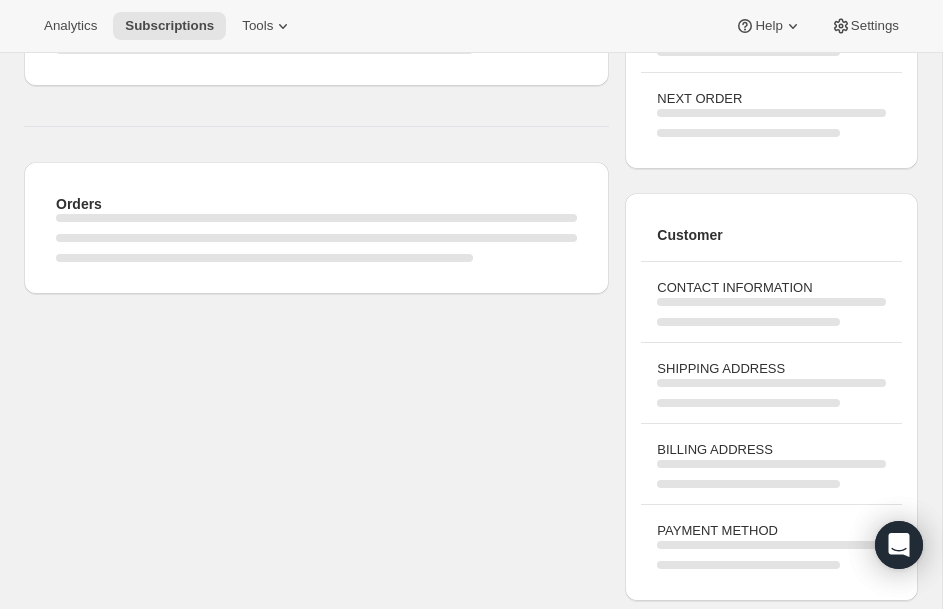 scroll, scrollTop: 320, scrollLeft: 0, axis: vertical 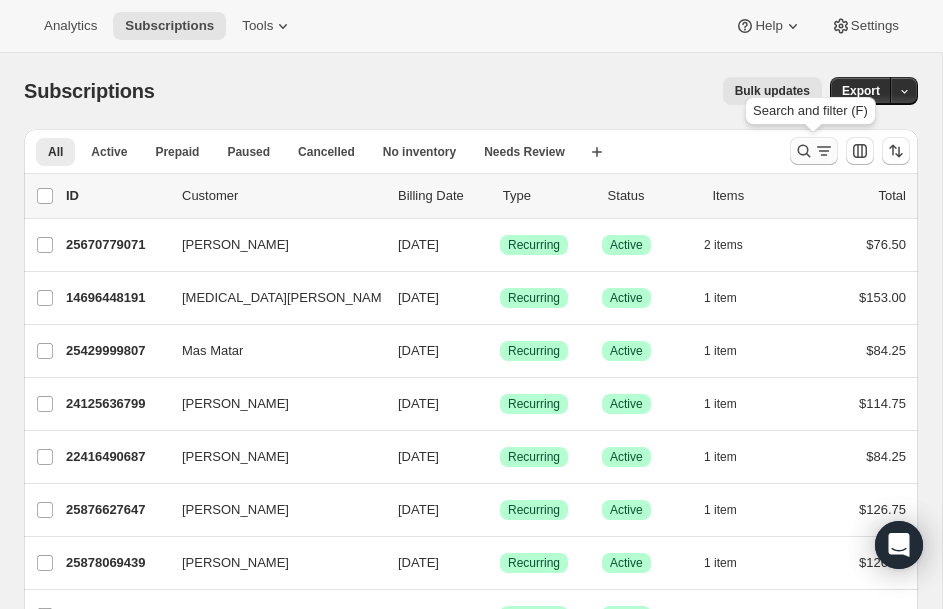 click 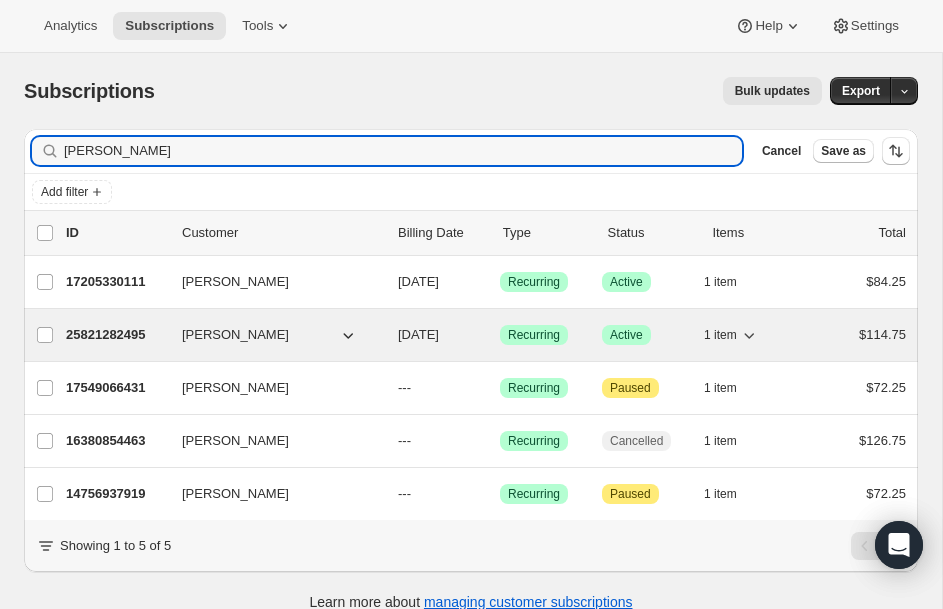 type on "alex" 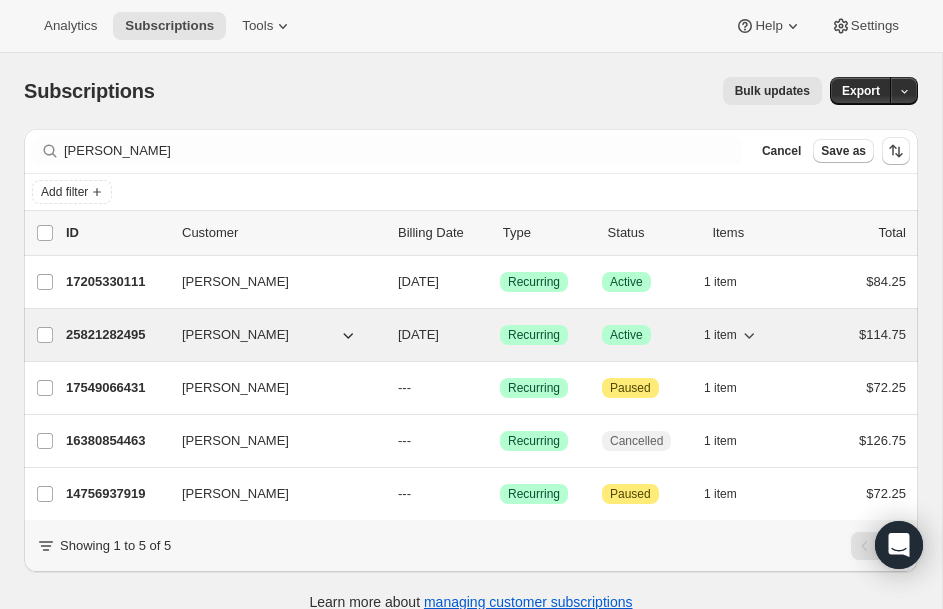 click on "Alexander Algarate" at bounding box center (235, 335) 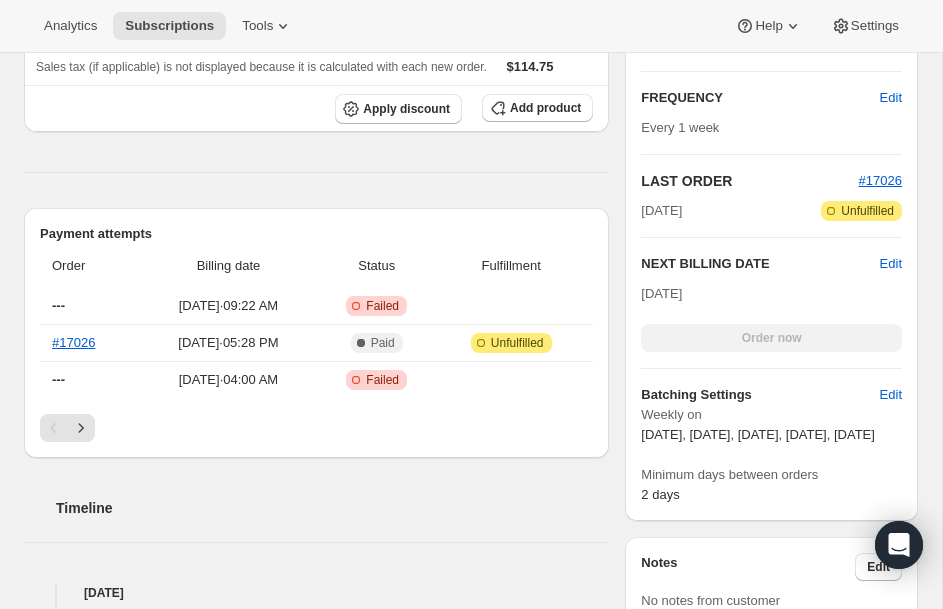 scroll, scrollTop: 560, scrollLeft: 0, axis: vertical 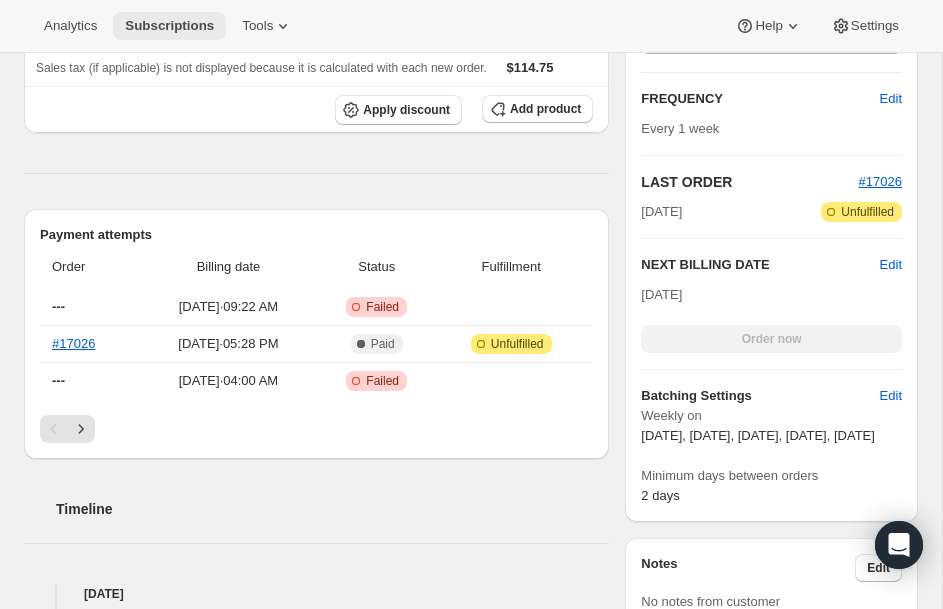 click on "Subscriptions" at bounding box center (169, 26) 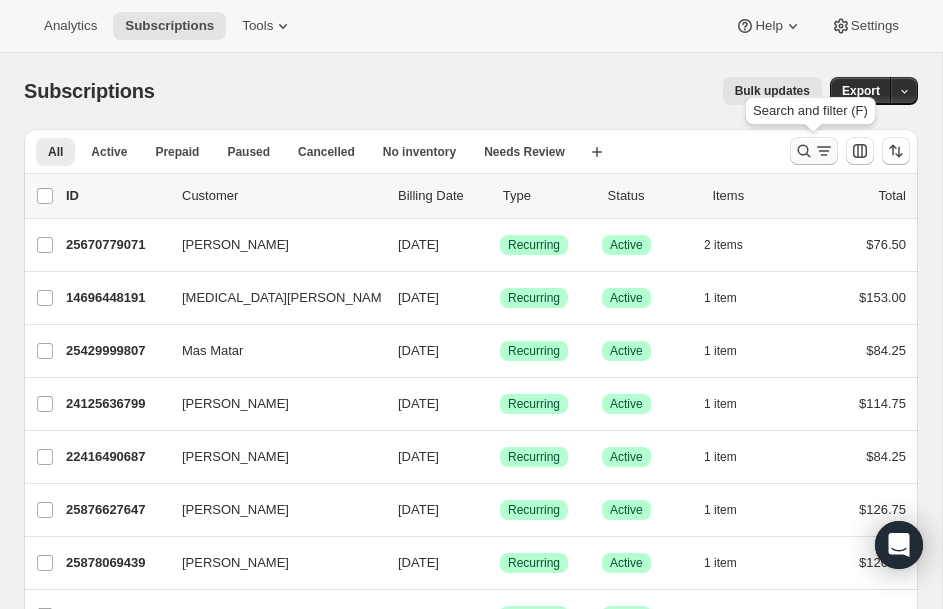click at bounding box center (814, 151) 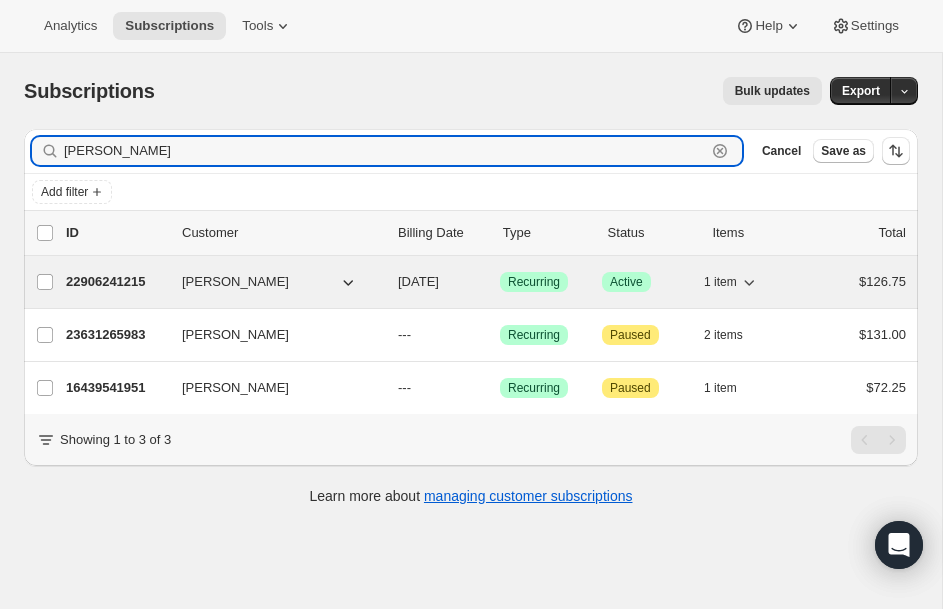 type on "bryan" 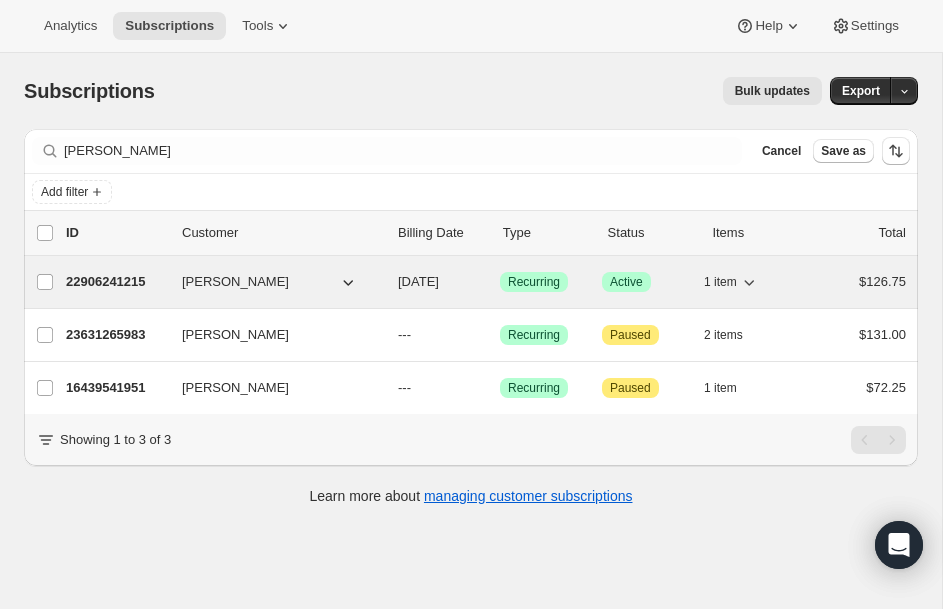 click on "22906241215 Bryan Vidal 08/01/2025 Success Recurring Success Active 1   item $126.75" at bounding box center (486, 282) 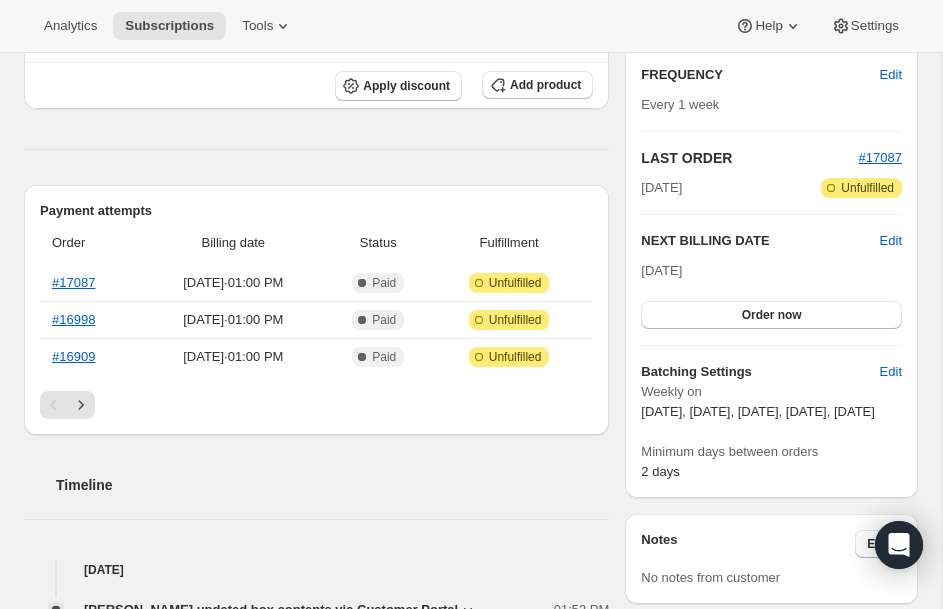 scroll, scrollTop: 360, scrollLeft: 0, axis: vertical 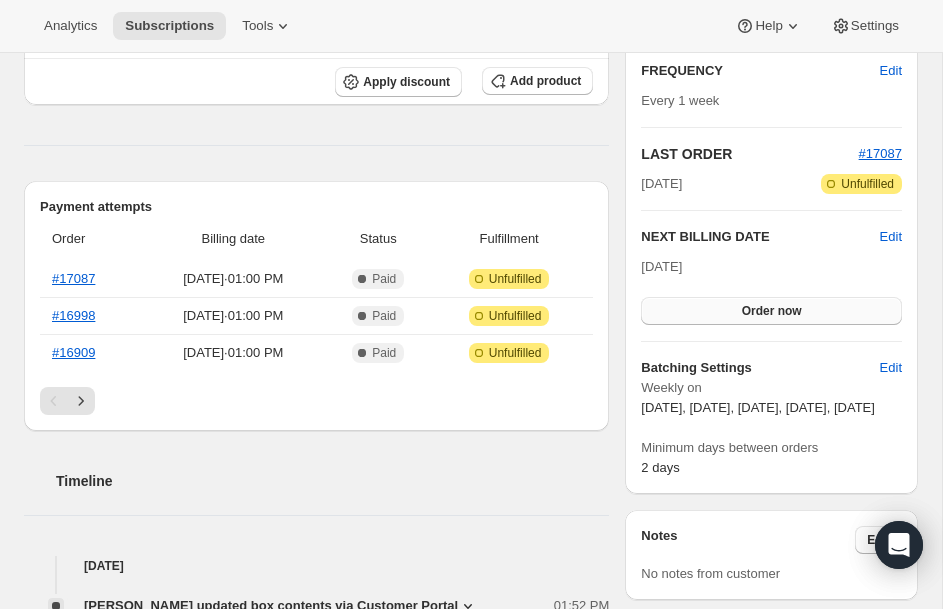 click on "Order now" at bounding box center (771, 311) 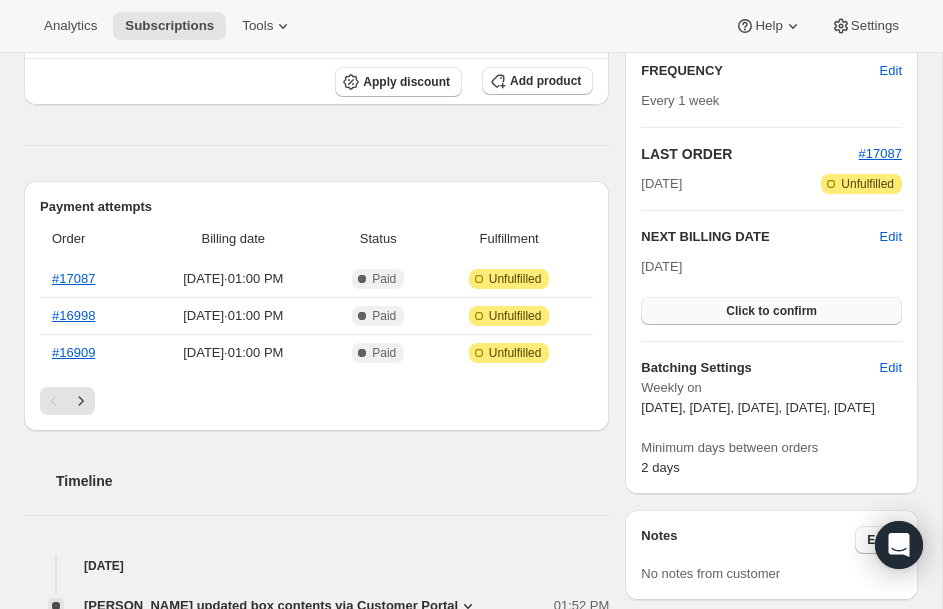 click on "Click to confirm" at bounding box center (771, 311) 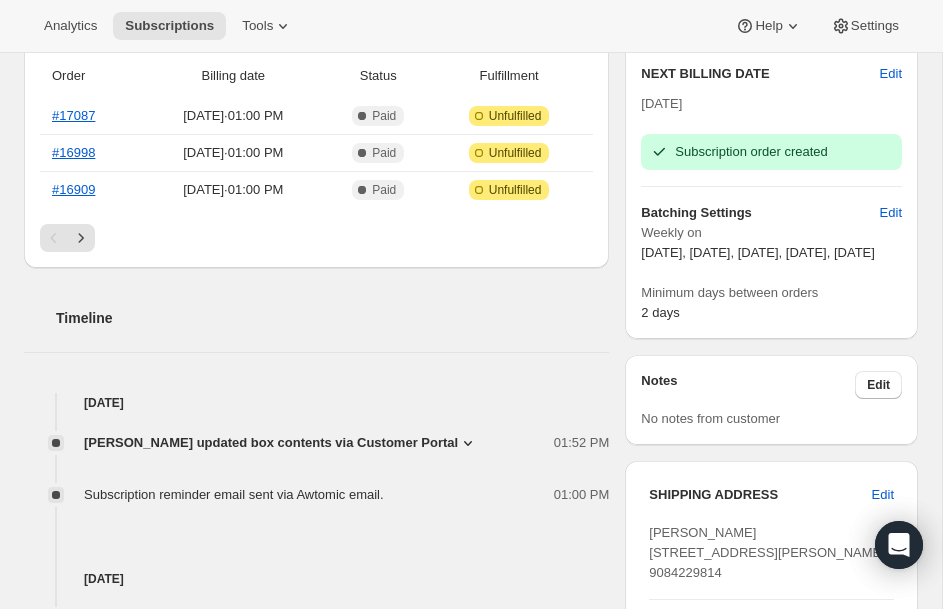 scroll, scrollTop: 520, scrollLeft: 0, axis: vertical 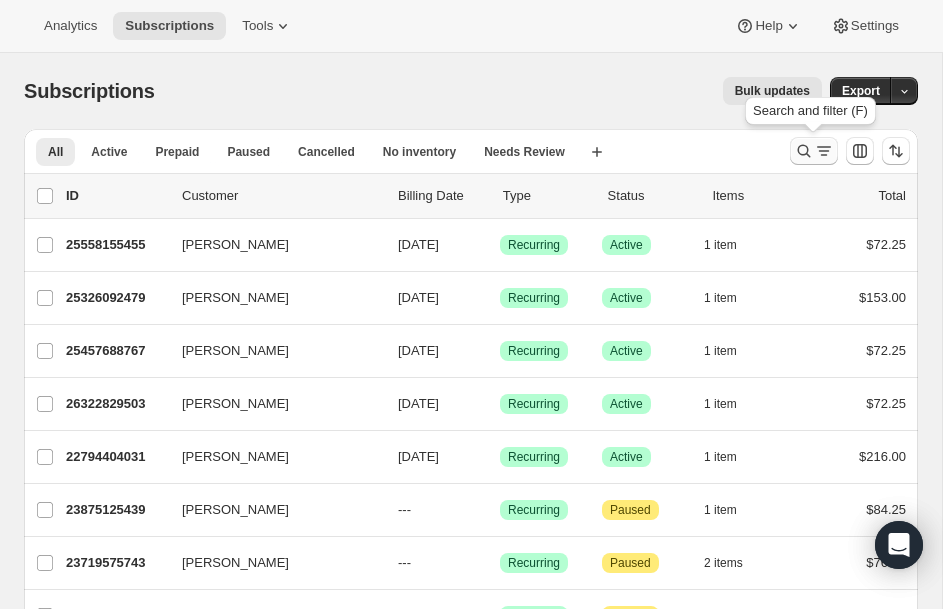 click 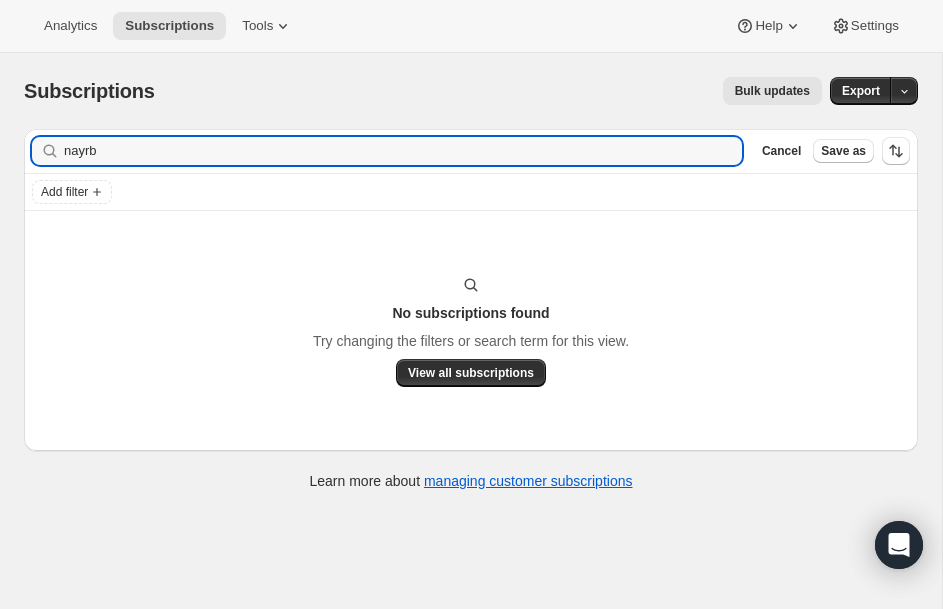 drag, startPoint x: 118, startPoint y: 150, endPoint x: -117, endPoint y: 145, distance: 235.05319 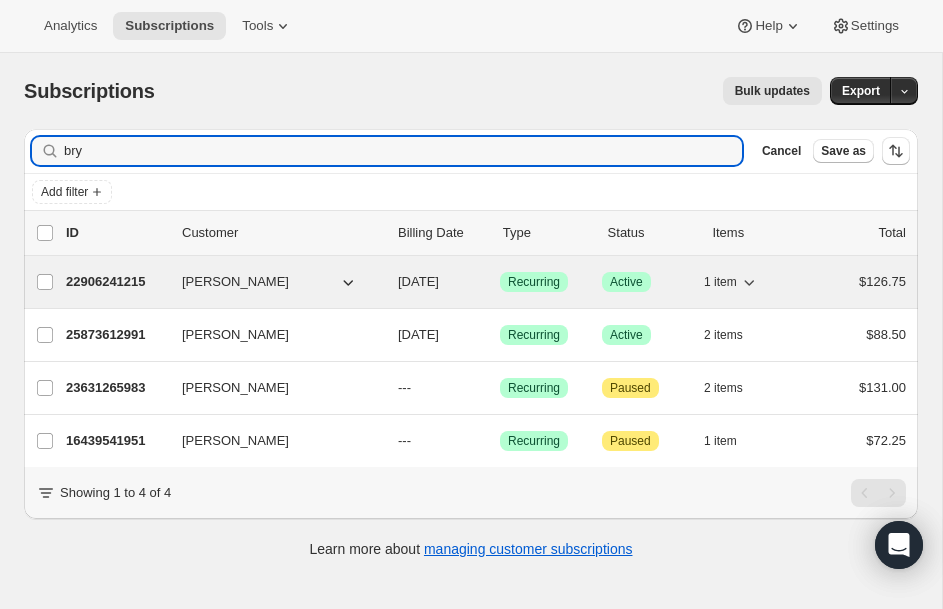 type on "bry" 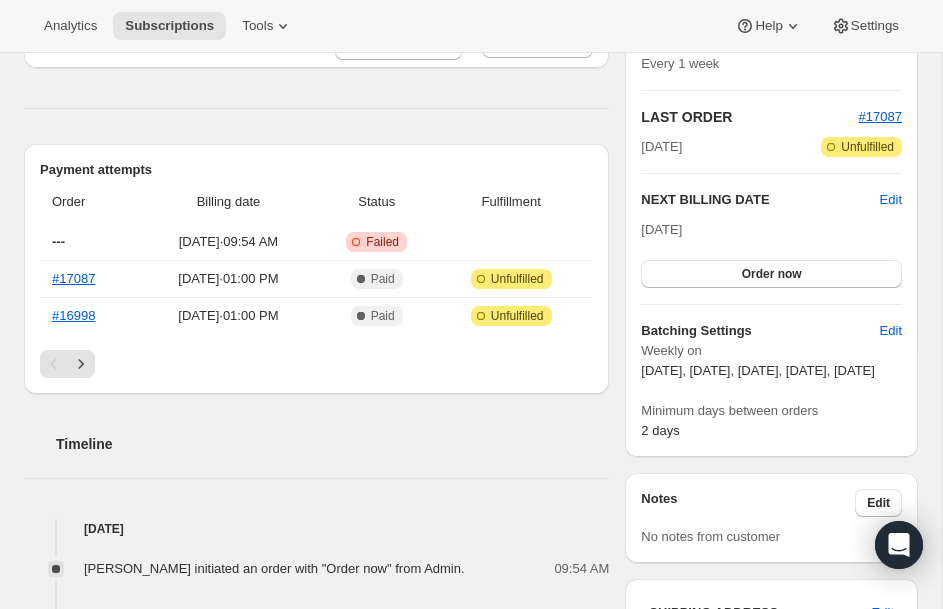 scroll, scrollTop: 396, scrollLeft: 0, axis: vertical 